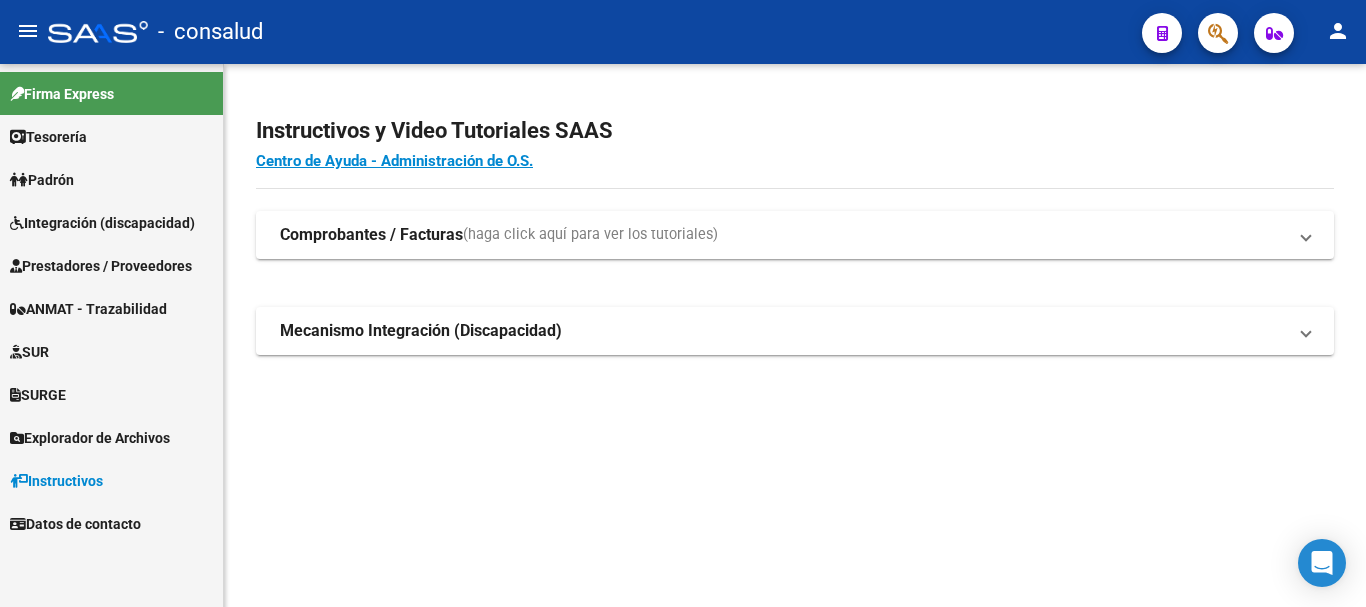scroll, scrollTop: 0, scrollLeft: 0, axis: both 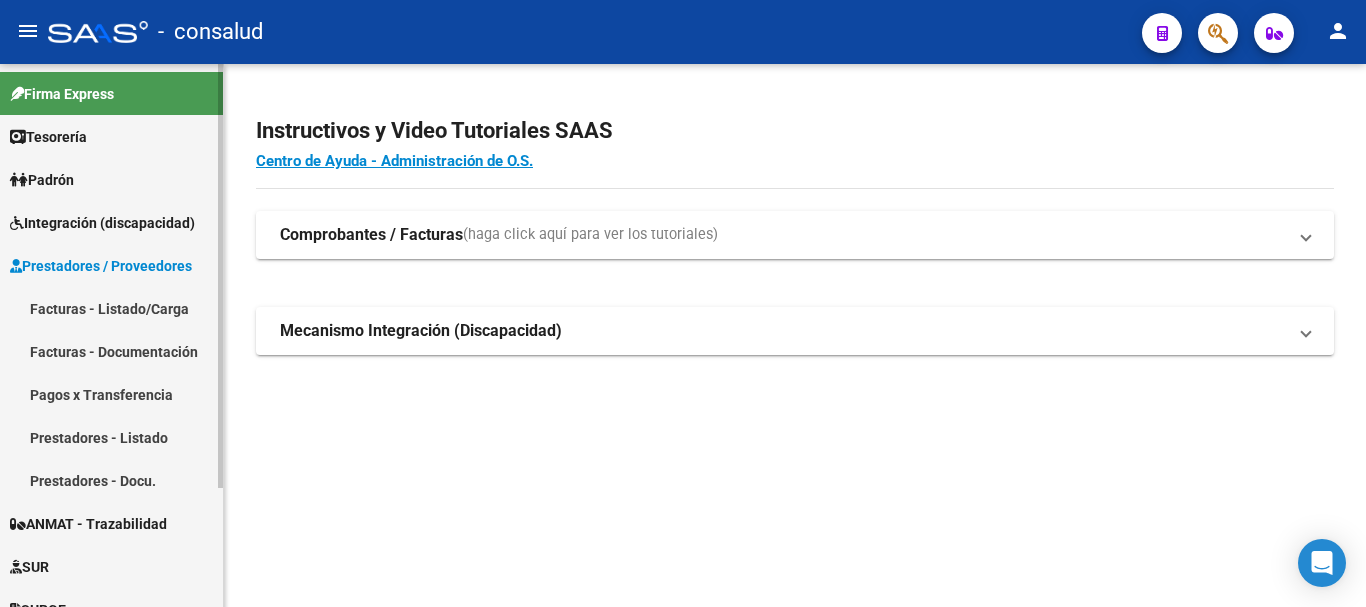 click on "Facturas - Listado/Carga" at bounding box center (111, 308) 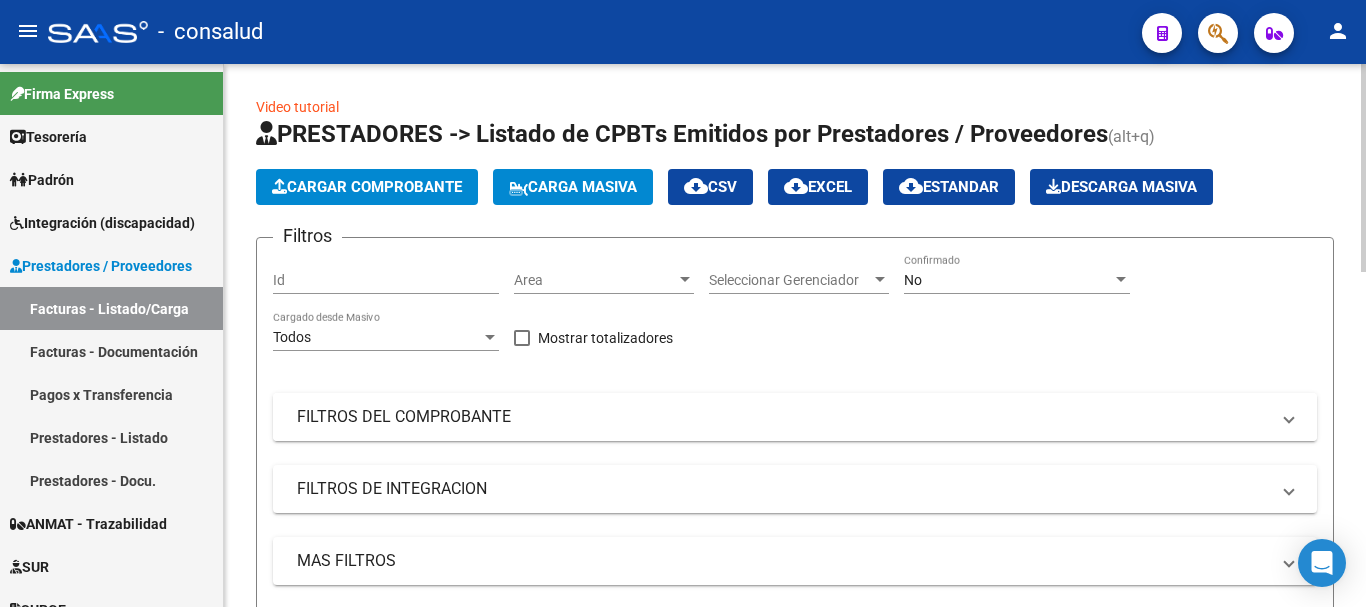 click on "FILTROS DEL COMPROBANTE" at bounding box center [783, 417] 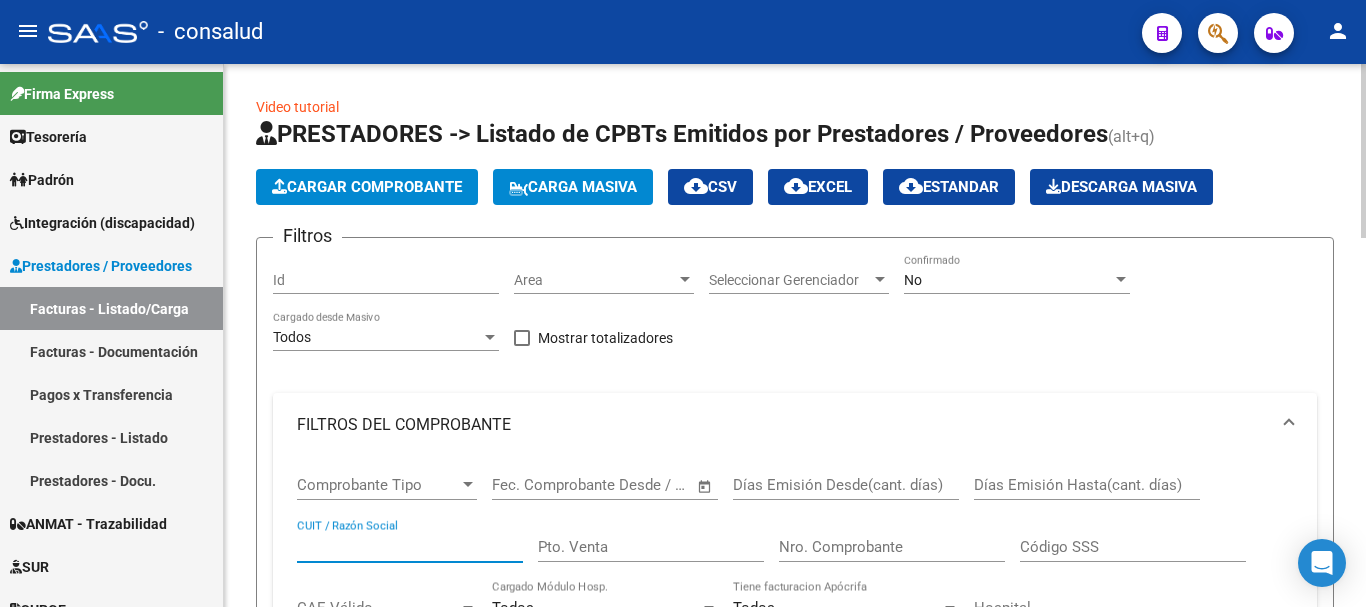 paste on "[CUIL]" 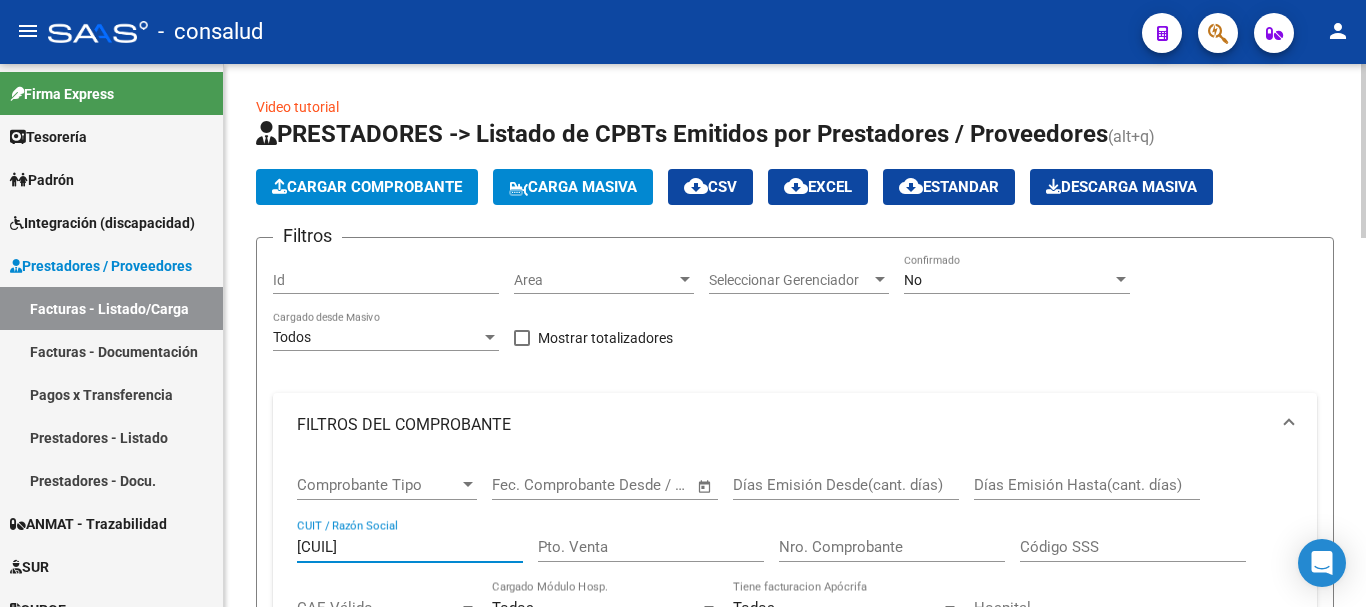 scroll, scrollTop: 600, scrollLeft: 0, axis: vertical 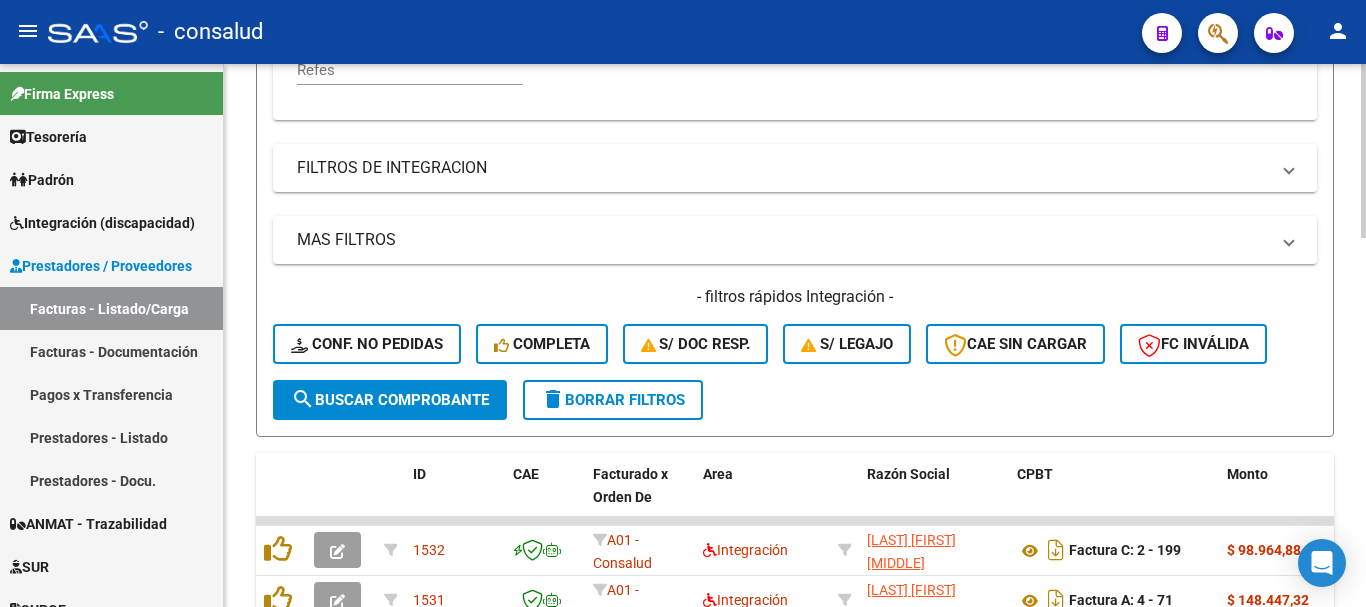 type on "[CUIL]" 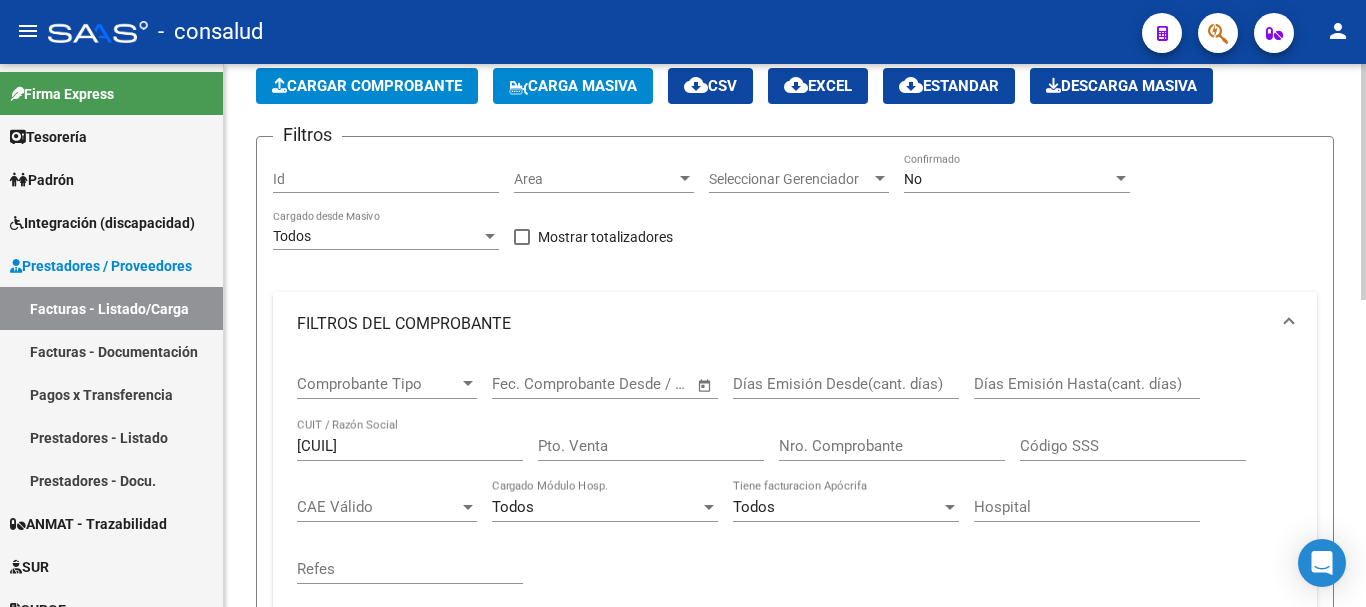 scroll, scrollTop: 100, scrollLeft: 0, axis: vertical 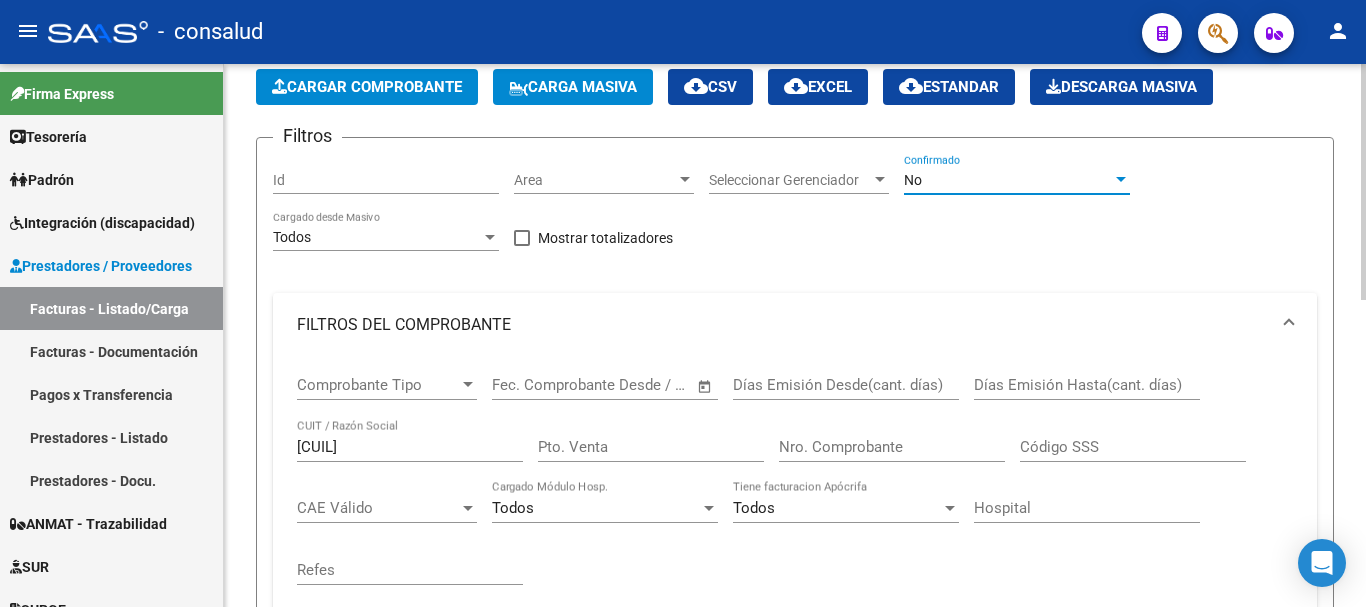 click on "No" at bounding box center [1008, 180] 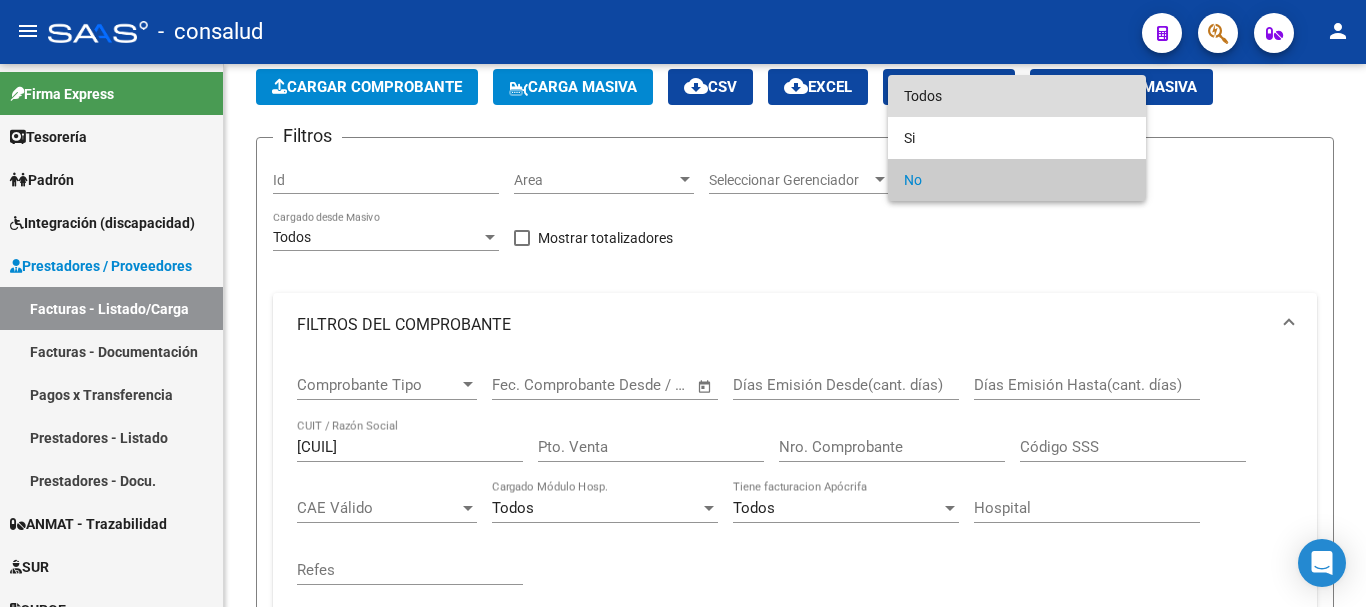 click on "Todos" at bounding box center [1017, 96] 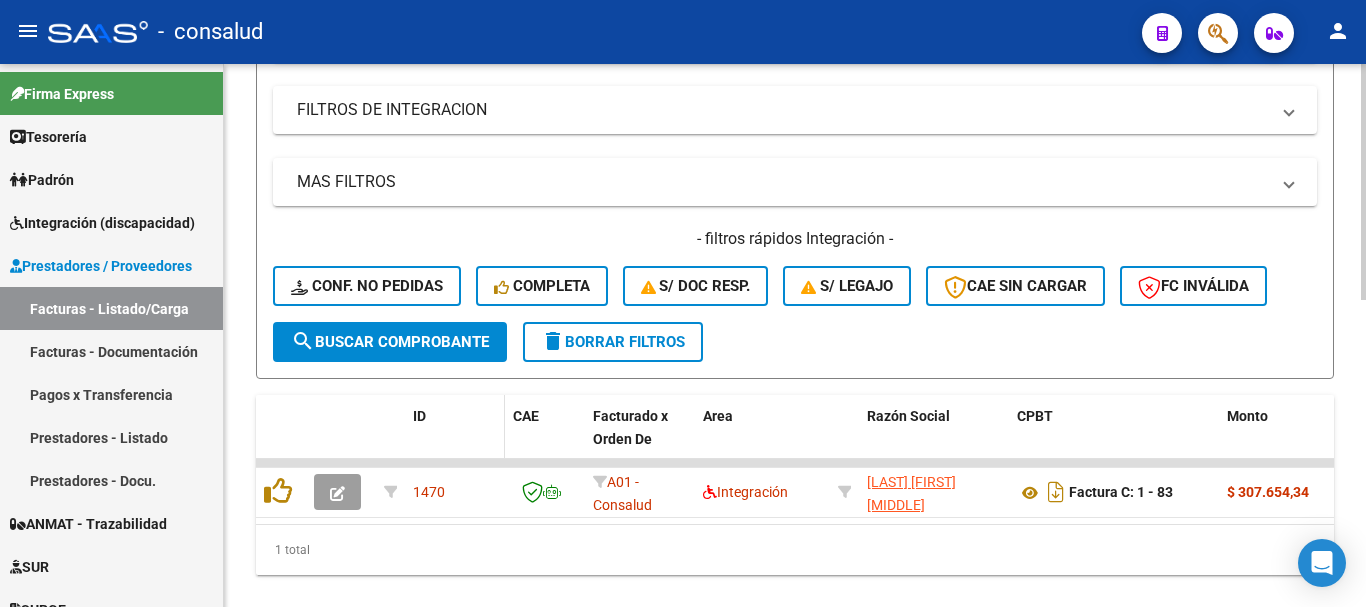 scroll, scrollTop: 706, scrollLeft: 0, axis: vertical 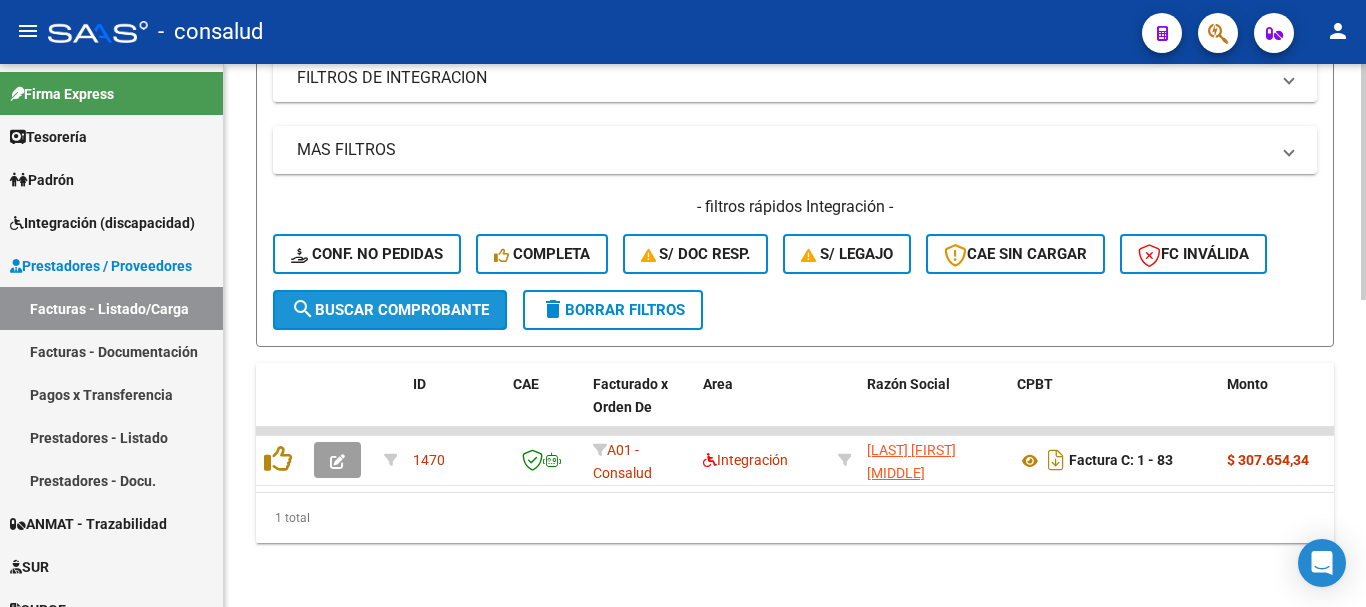 click on "search  Buscar Comprobante" 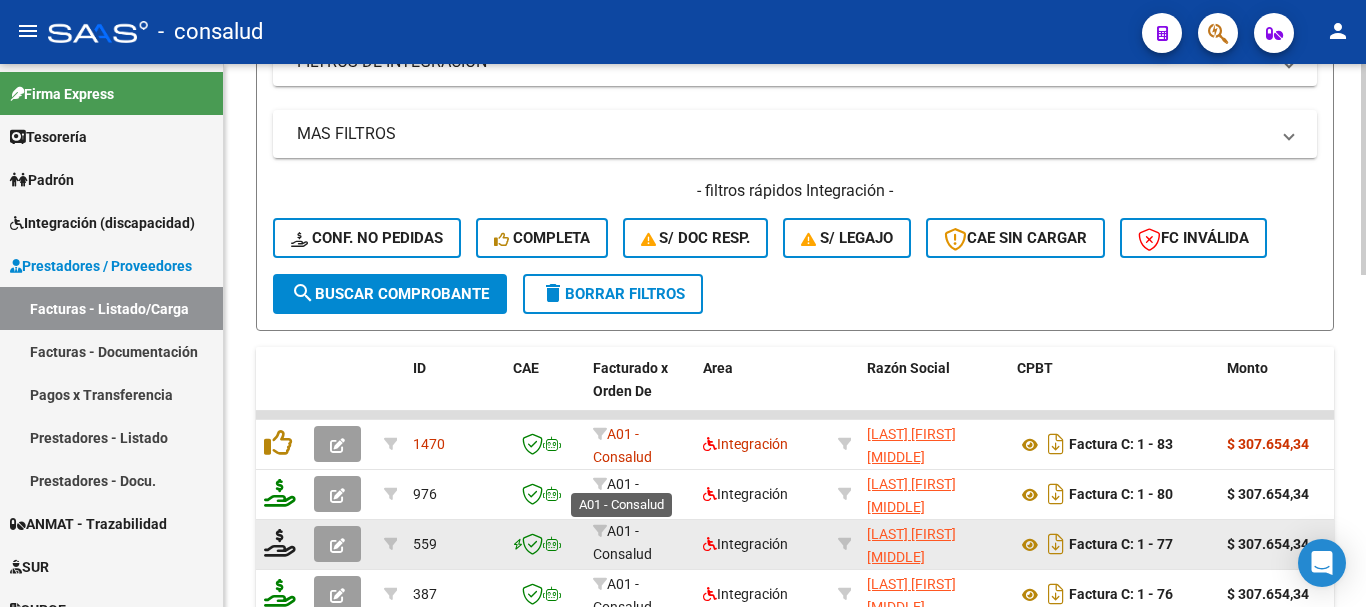 scroll, scrollTop: 4, scrollLeft: 0, axis: vertical 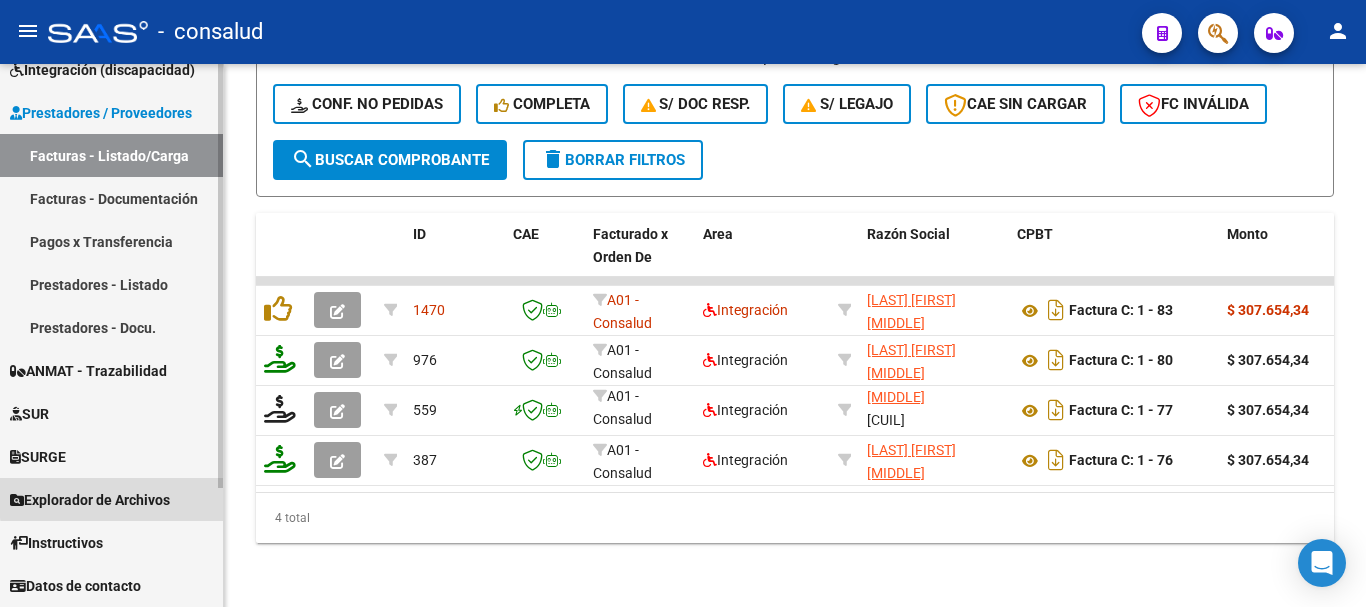 click on "Explorador de Archivos" at bounding box center (90, 500) 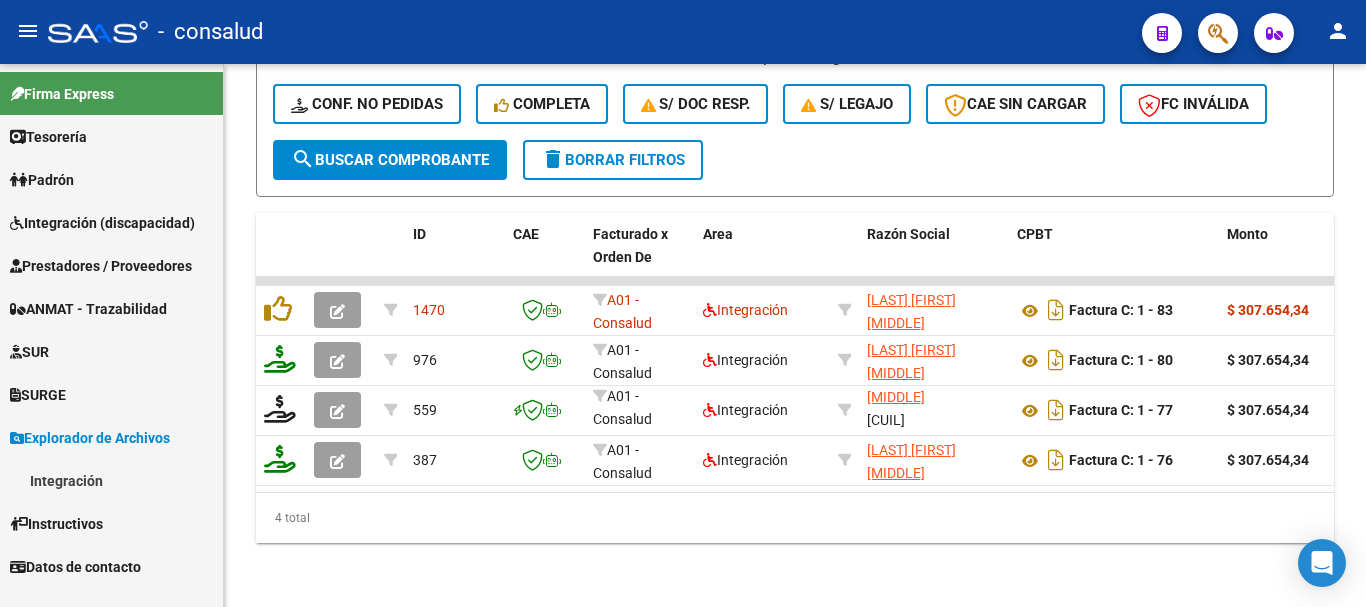 scroll, scrollTop: 0, scrollLeft: 0, axis: both 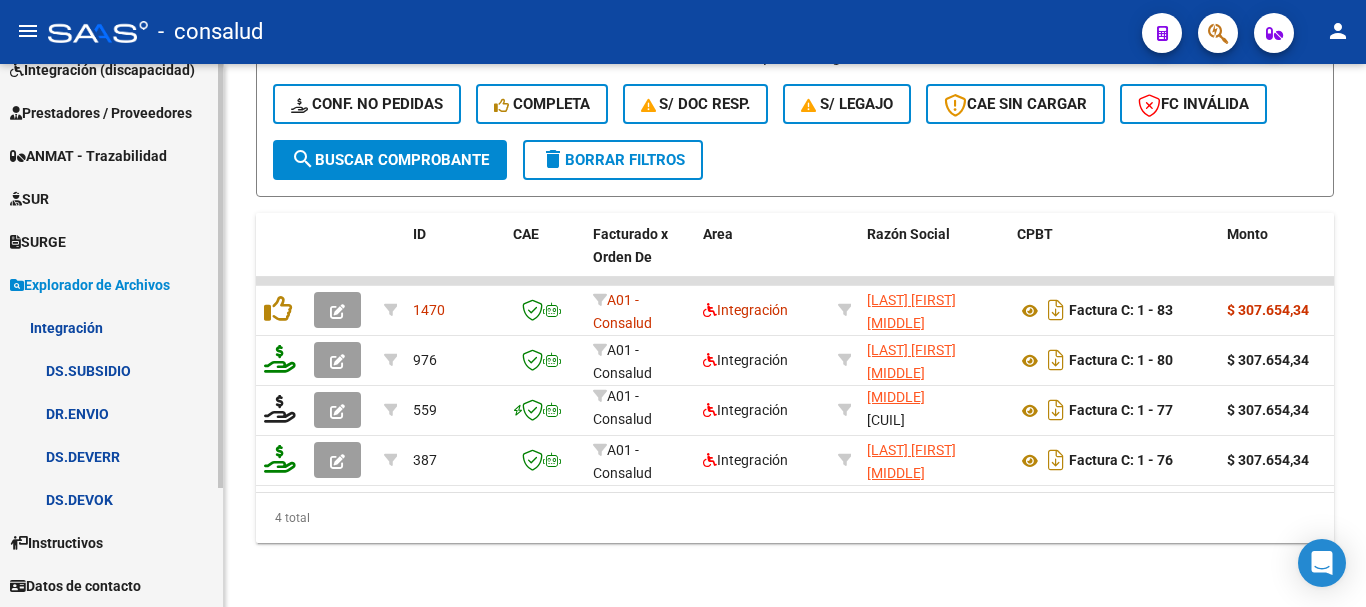click on "DS.DEVERR" at bounding box center (111, 456) 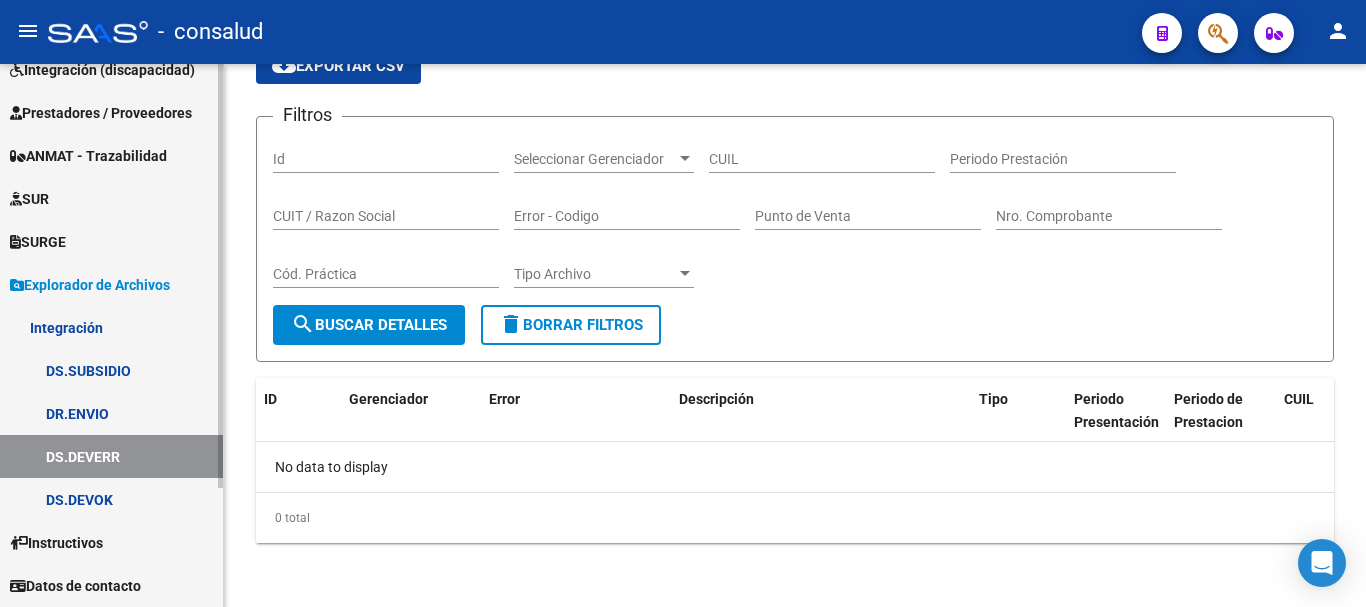 scroll, scrollTop: 0, scrollLeft: 0, axis: both 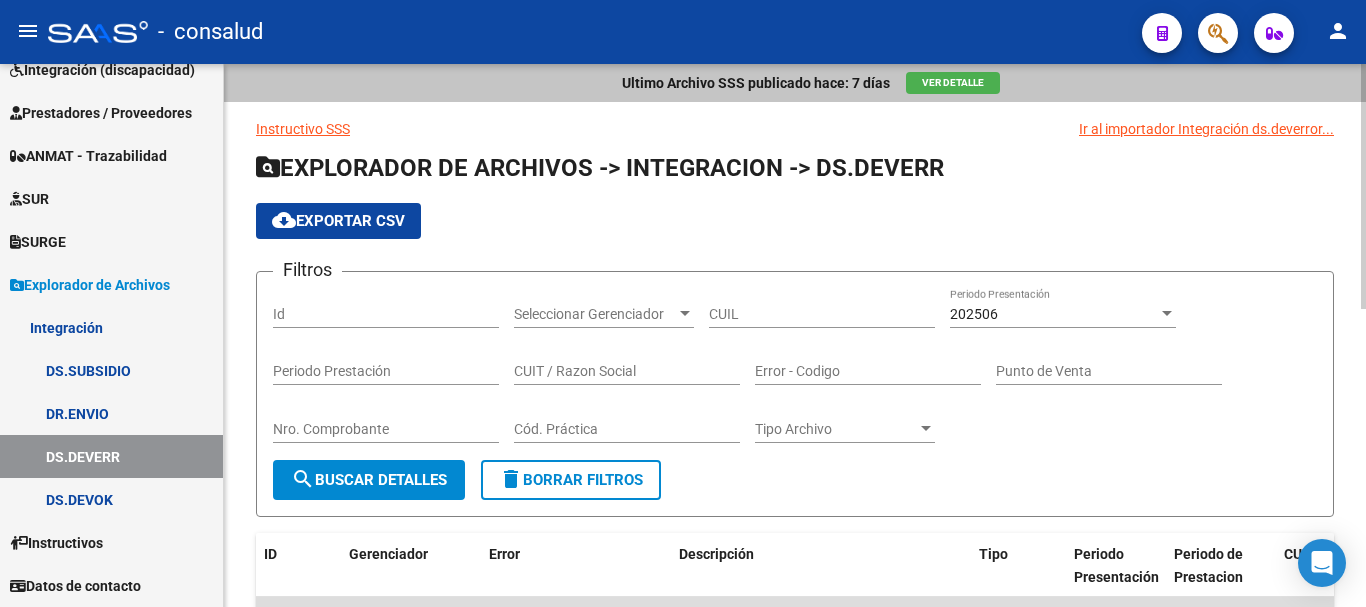 click on "202506" at bounding box center [974, 314] 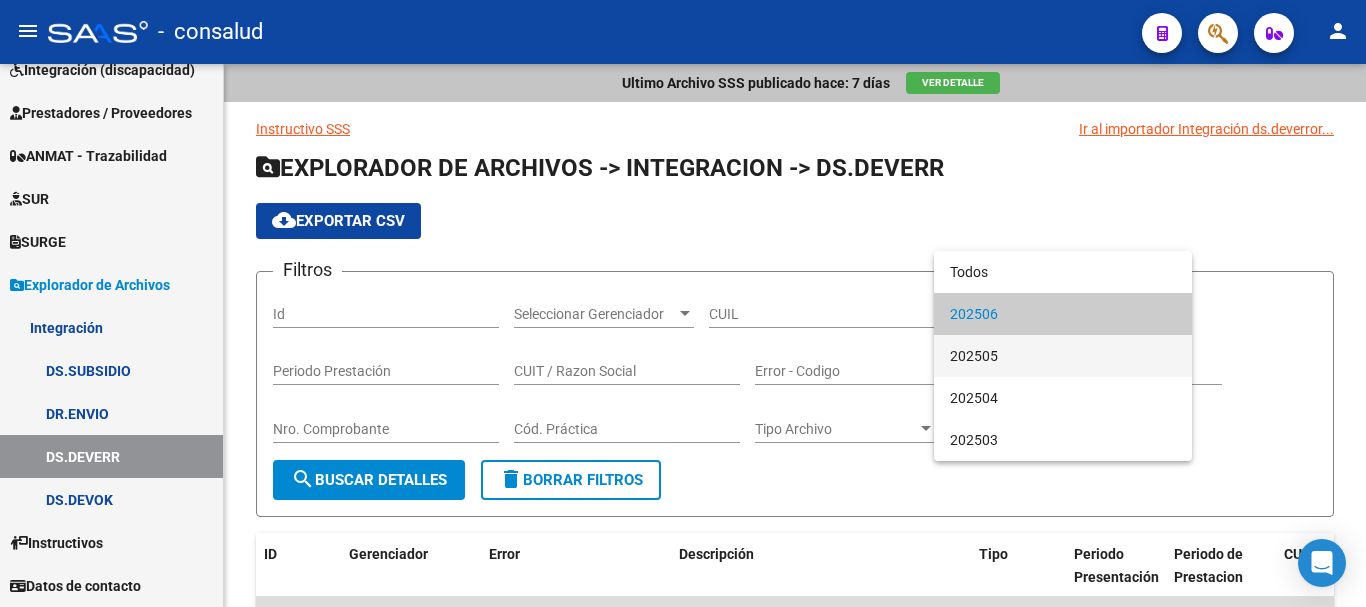 click on "202505" at bounding box center [1063, 356] 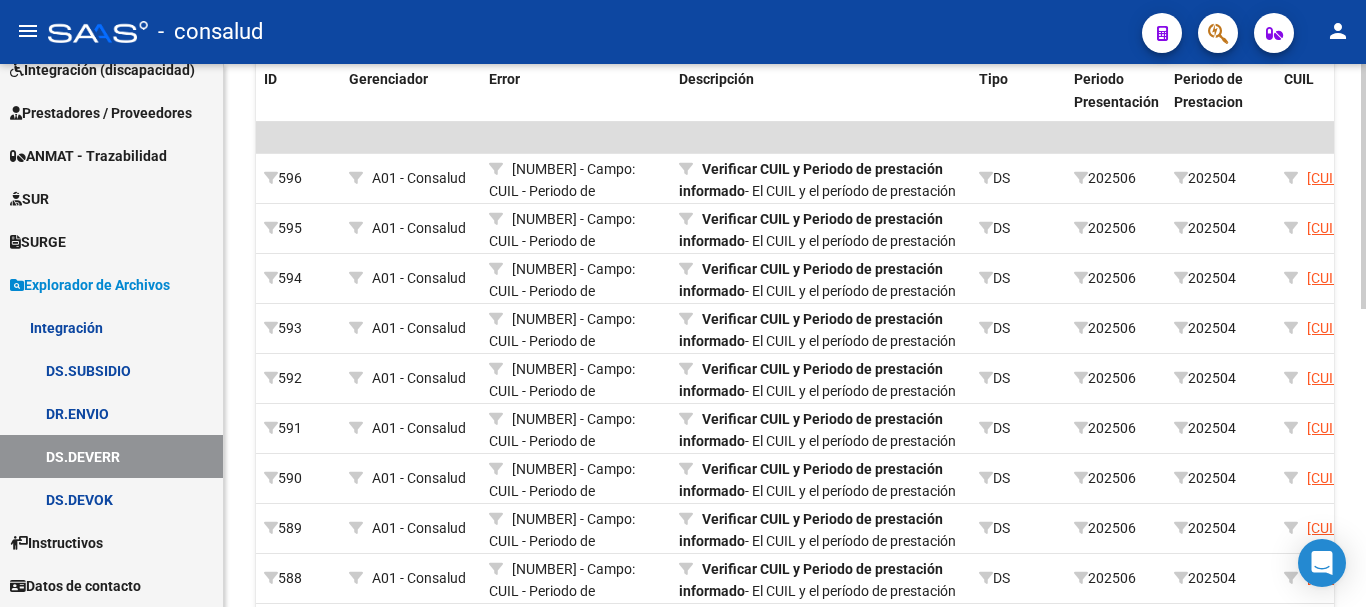 scroll, scrollTop: 500, scrollLeft: 0, axis: vertical 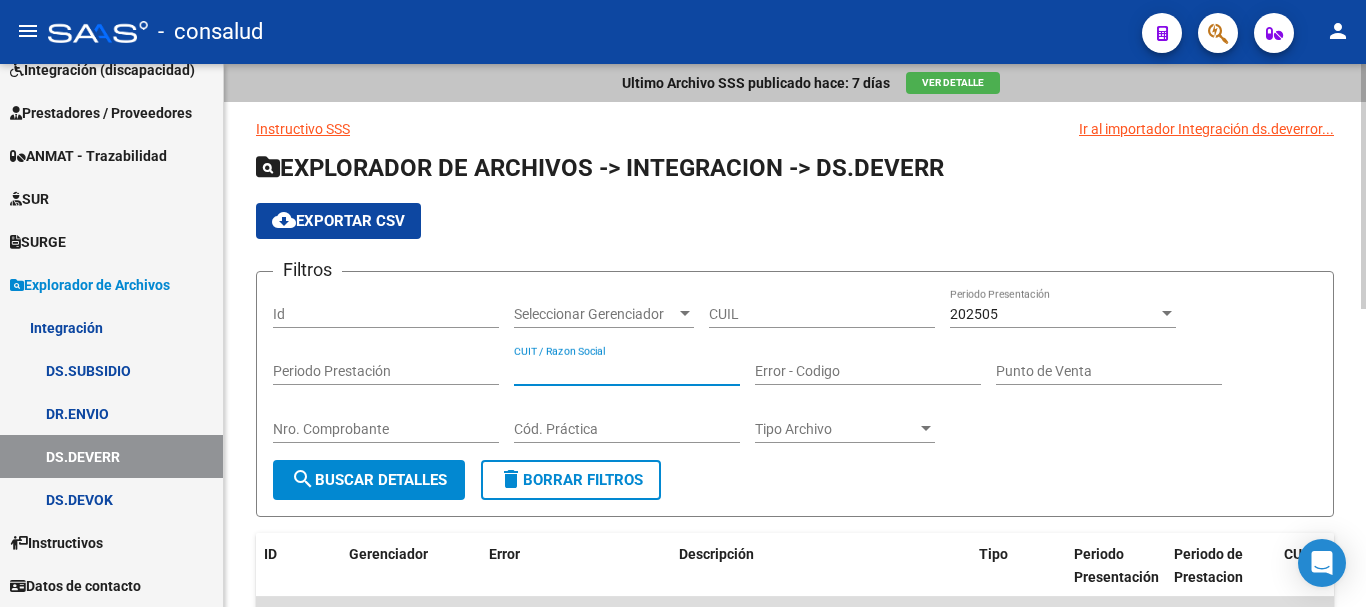 drag, startPoint x: 781, startPoint y: 313, endPoint x: 595, endPoint y: 377, distance: 196.70282 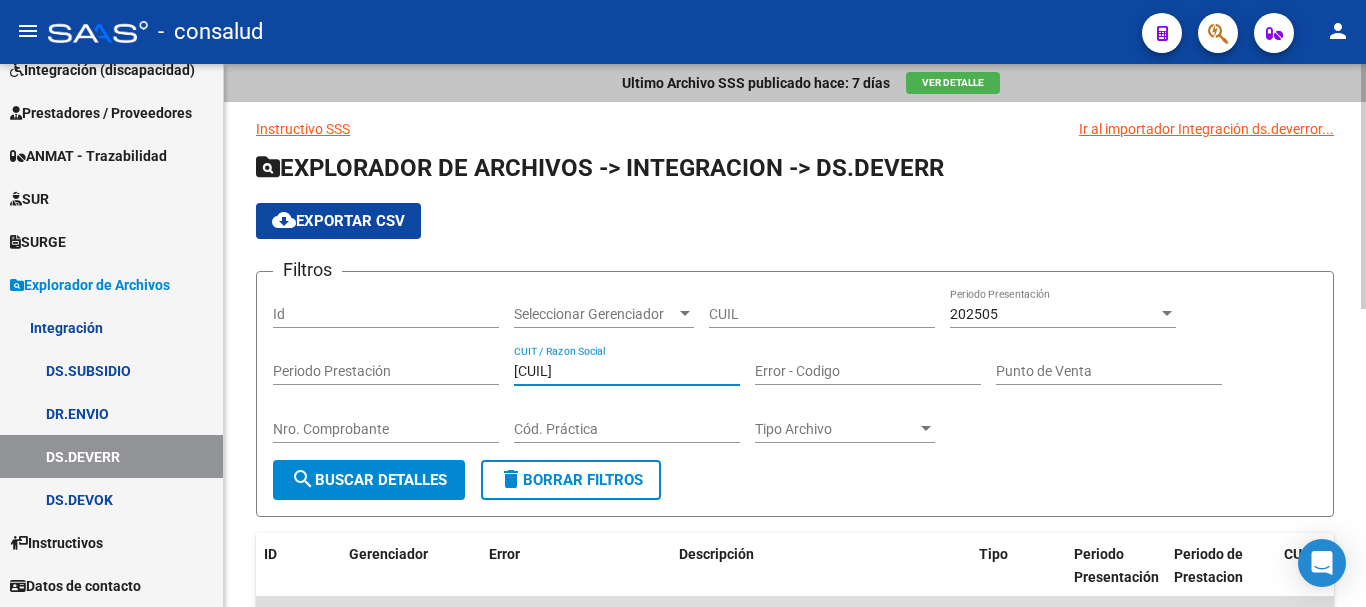 type on "[CUIL]" 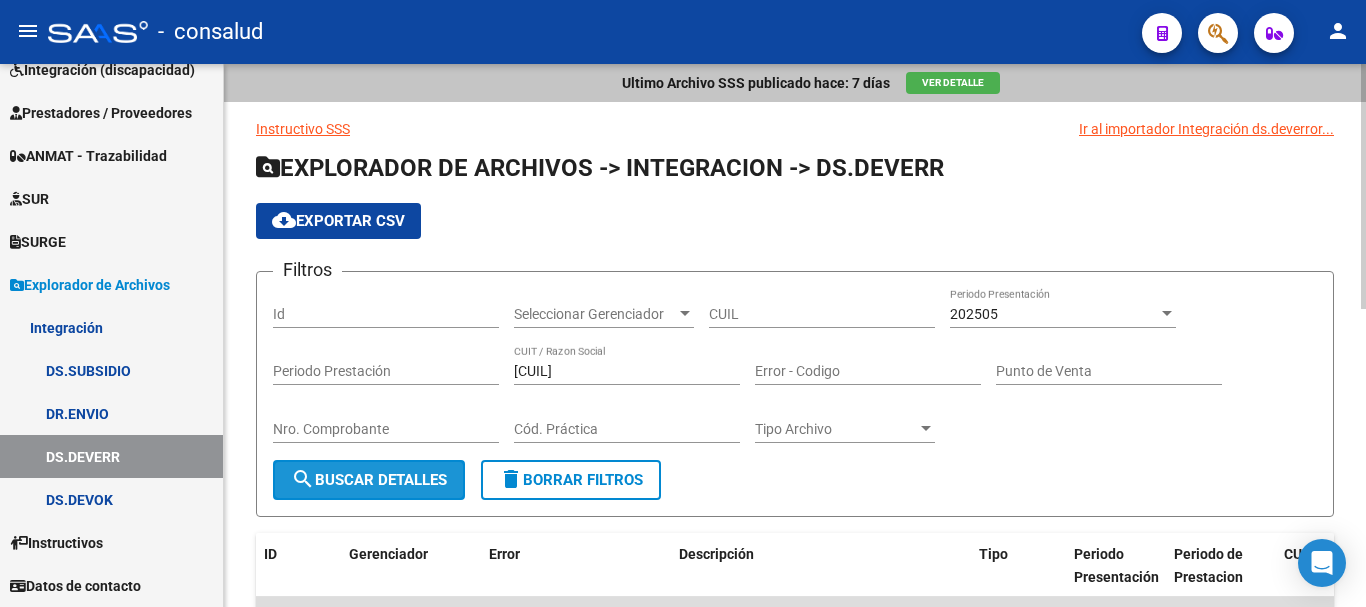 click on "search  Buscar Detalles" 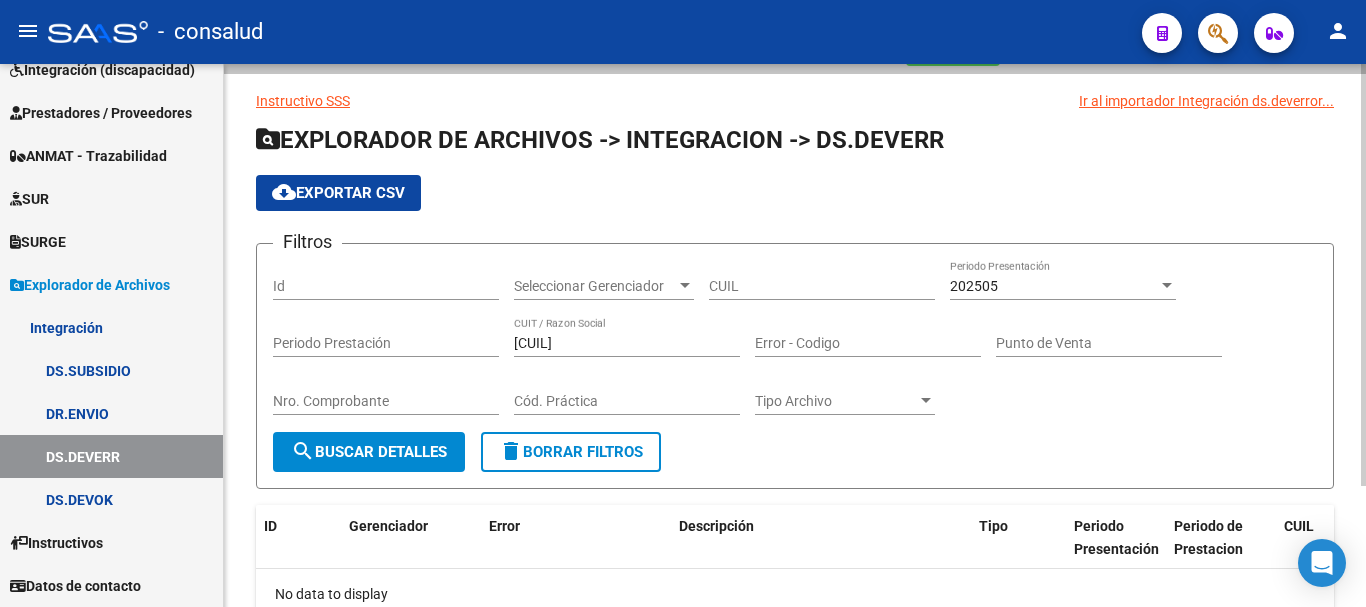 scroll, scrollTop: 0, scrollLeft: 0, axis: both 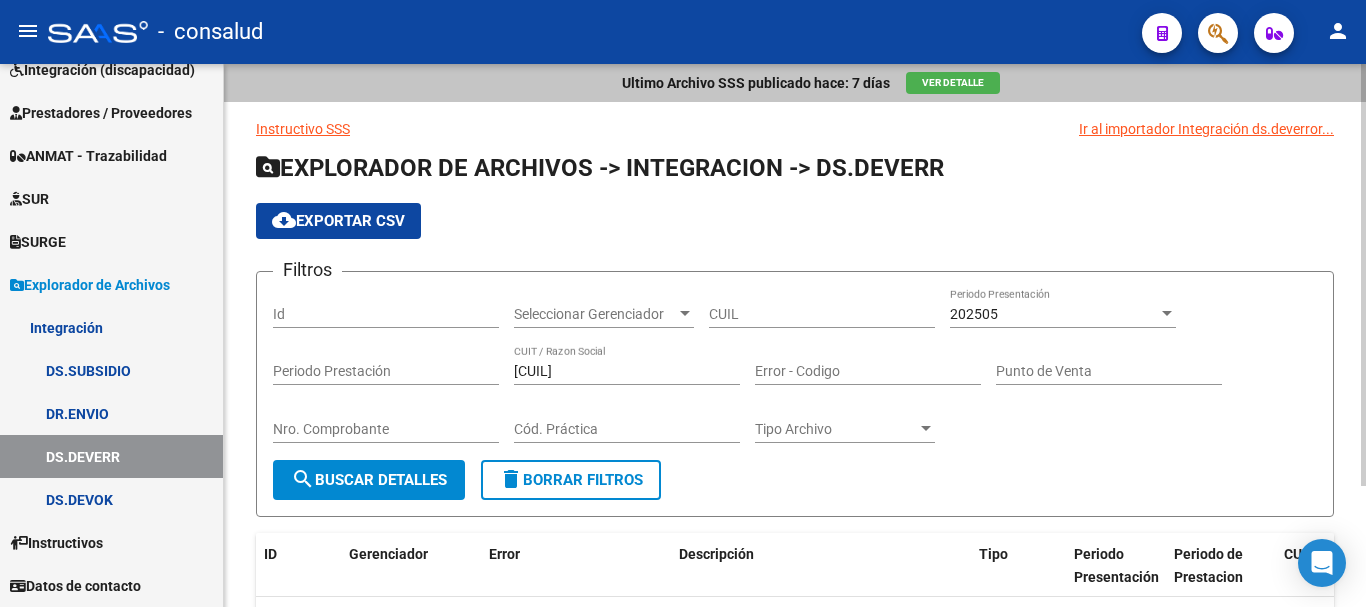 click on "[YEAR] Periodo Presentacion" 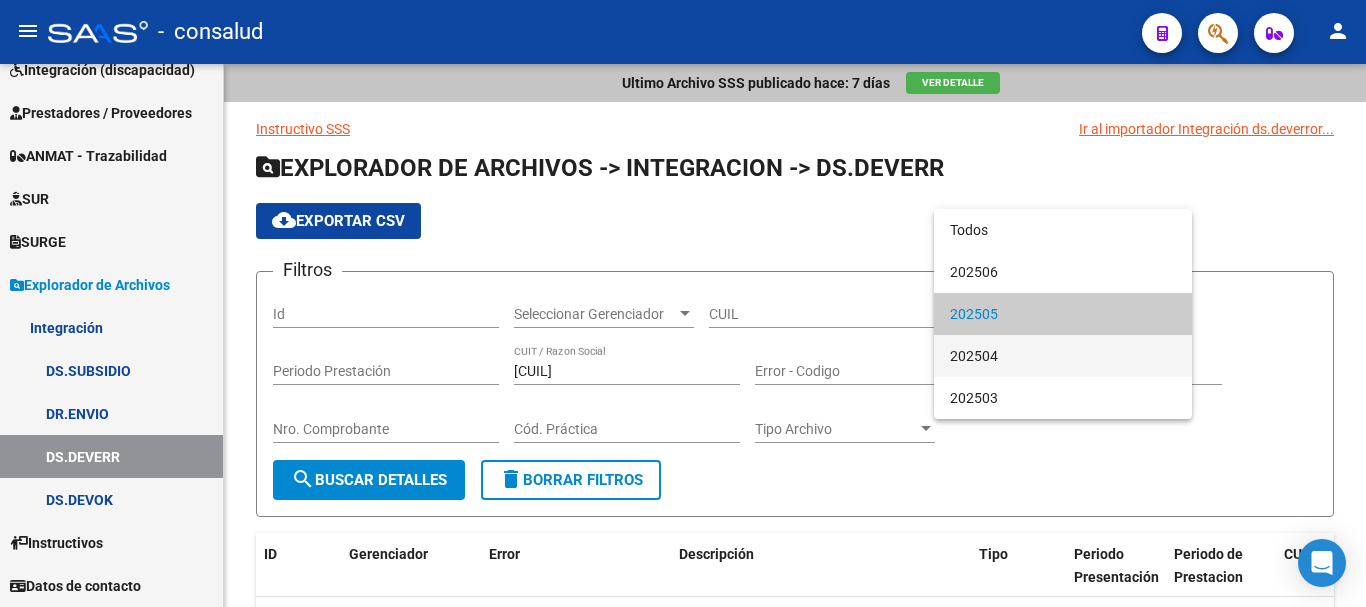 click on "202504" at bounding box center (1063, 356) 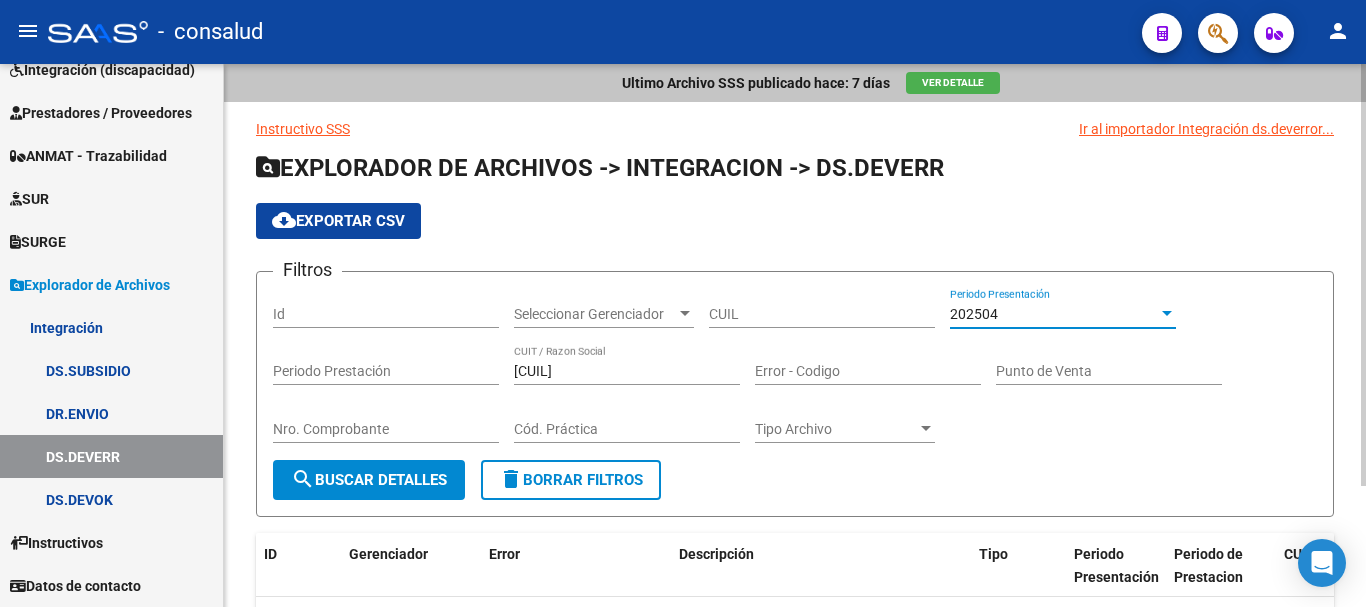 click on "Filtros Id Seleccionar Gerenciador Seleccionar Gerenciador CUIL [YEAR] Periodo Presentacion Periodo Prestación [CUIL] CUIT / Razon Social Error - Codigo Punto de Venta Nro. Comprobante Cod. Practica Tipo Archivo Tipo Archivo search  Buscar Detalles  delete  Borrar Filtros" 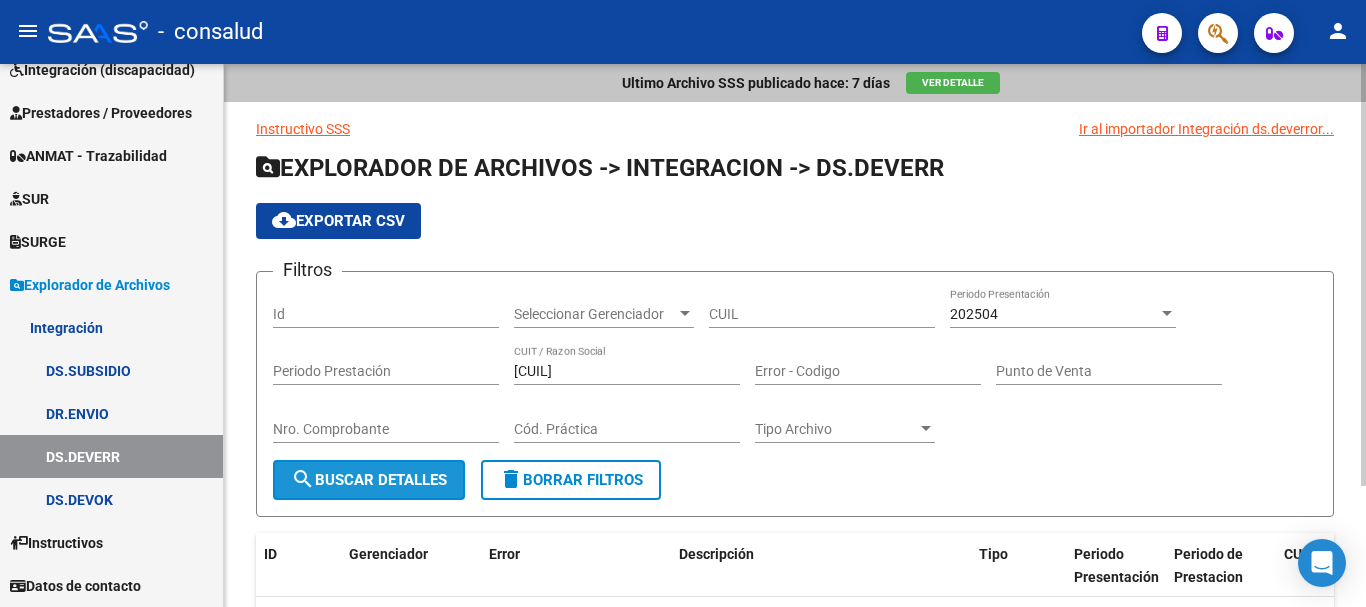 click on "search  Buscar Detalles" 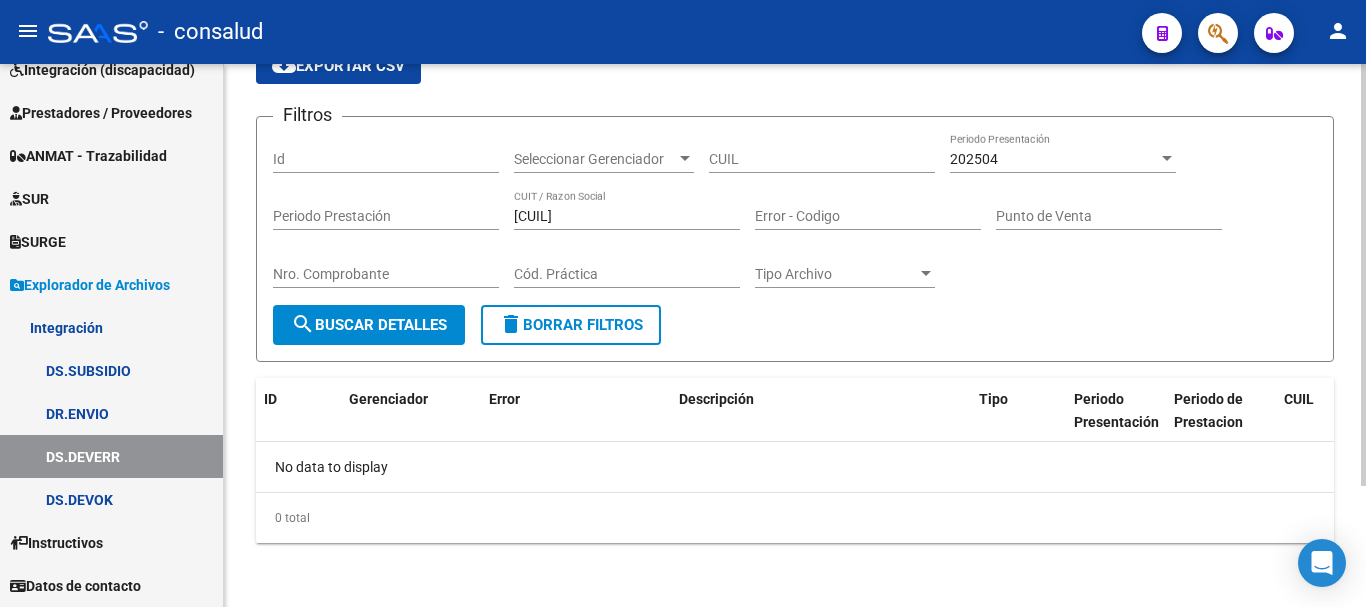 scroll, scrollTop: 0, scrollLeft: 0, axis: both 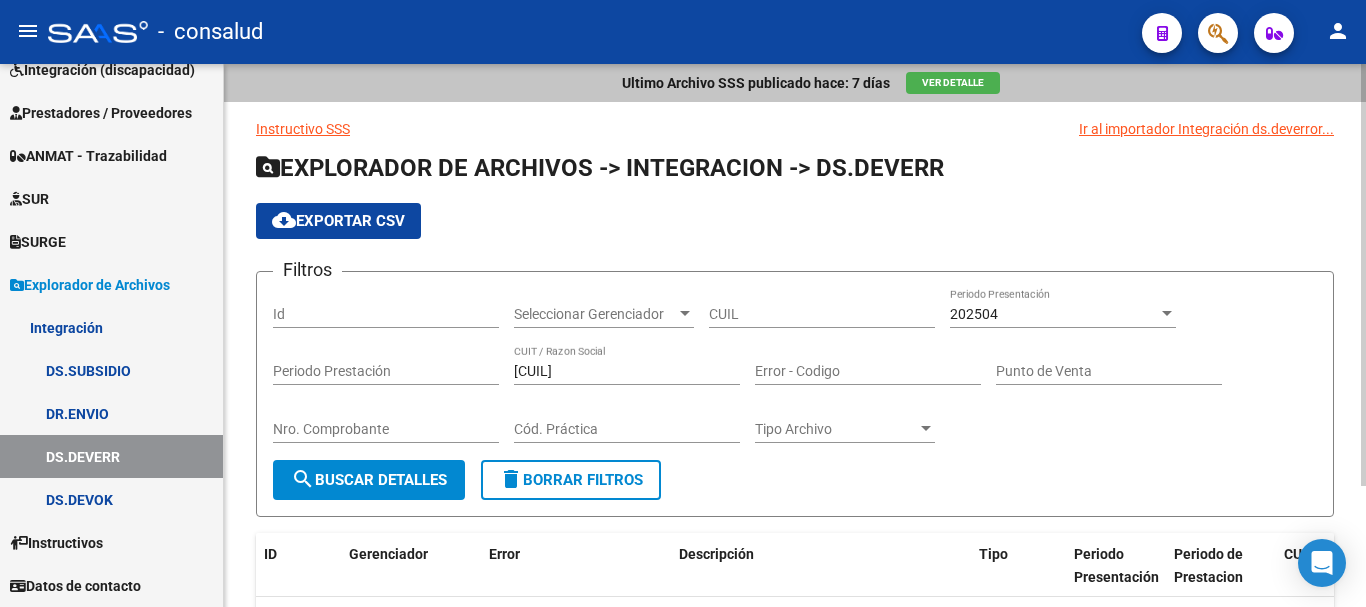 click on "202504" at bounding box center [1054, 314] 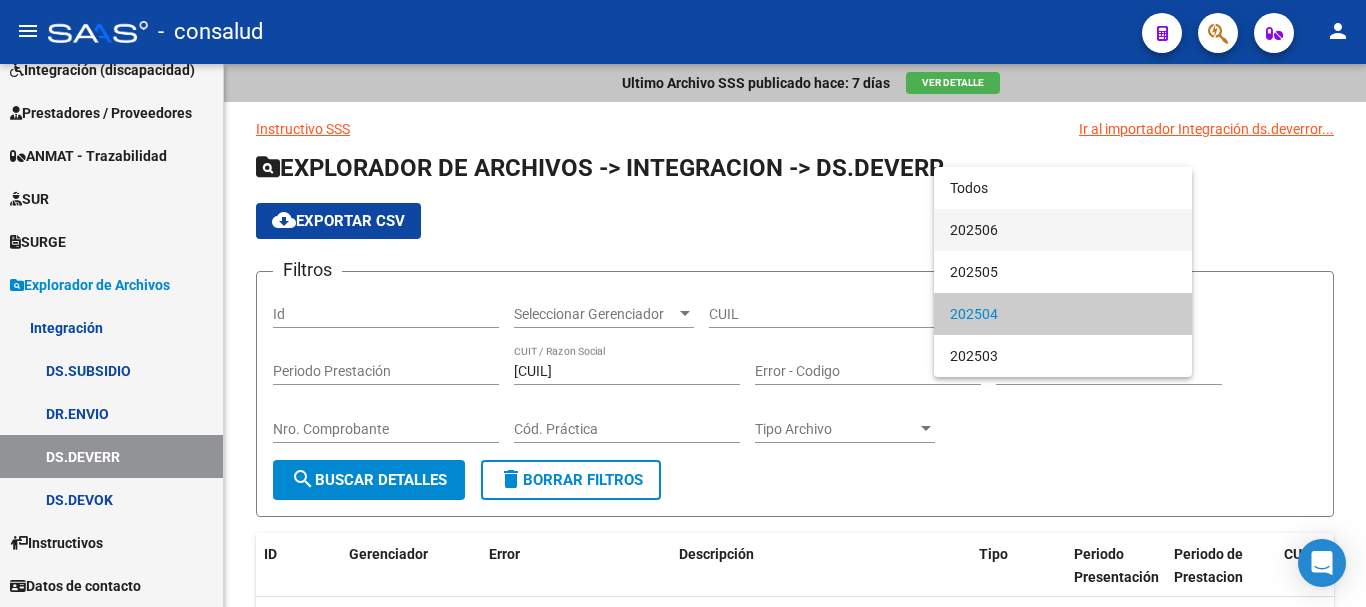 click on "202506" at bounding box center (1063, 230) 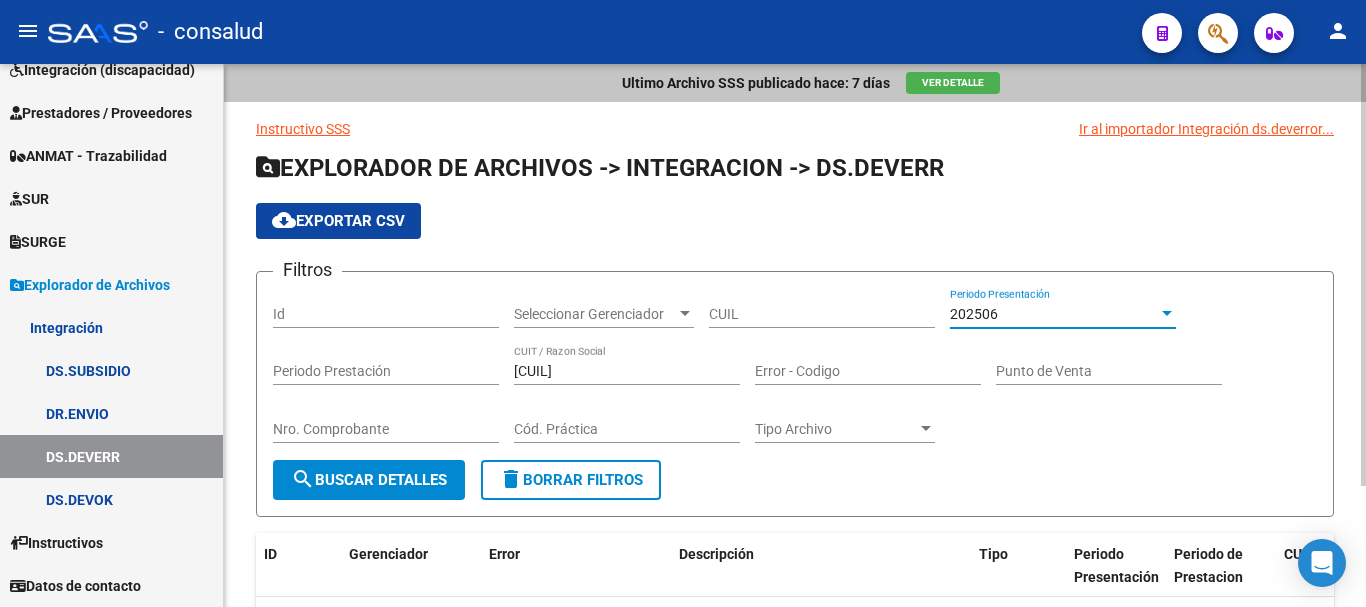 click on "search  Buscar Detalles" 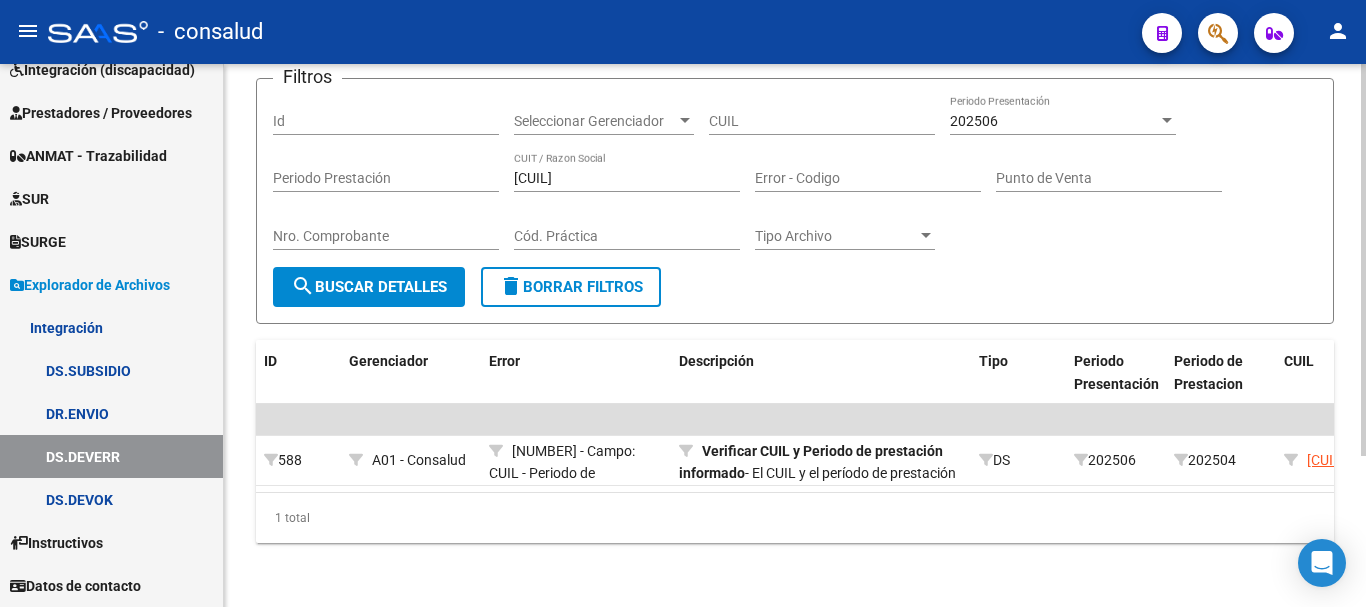 scroll, scrollTop: 209, scrollLeft: 0, axis: vertical 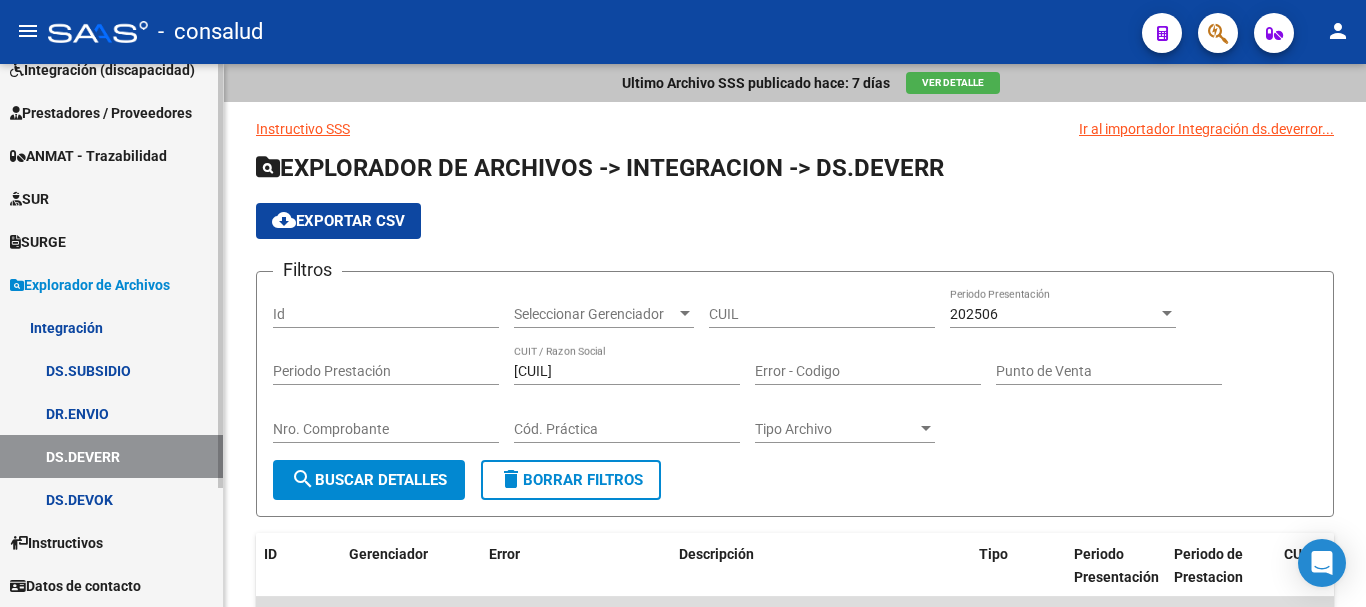 click on "DS.DEVERR" at bounding box center (111, 456) 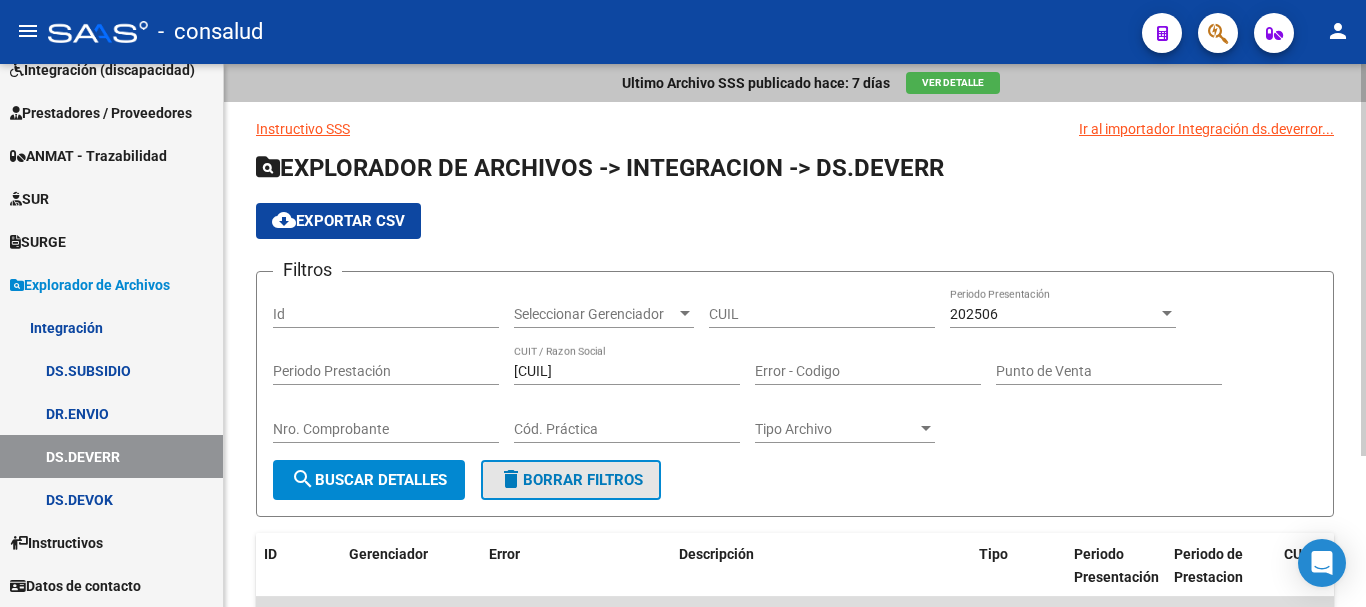 click on "delete  Borrar Filtros" 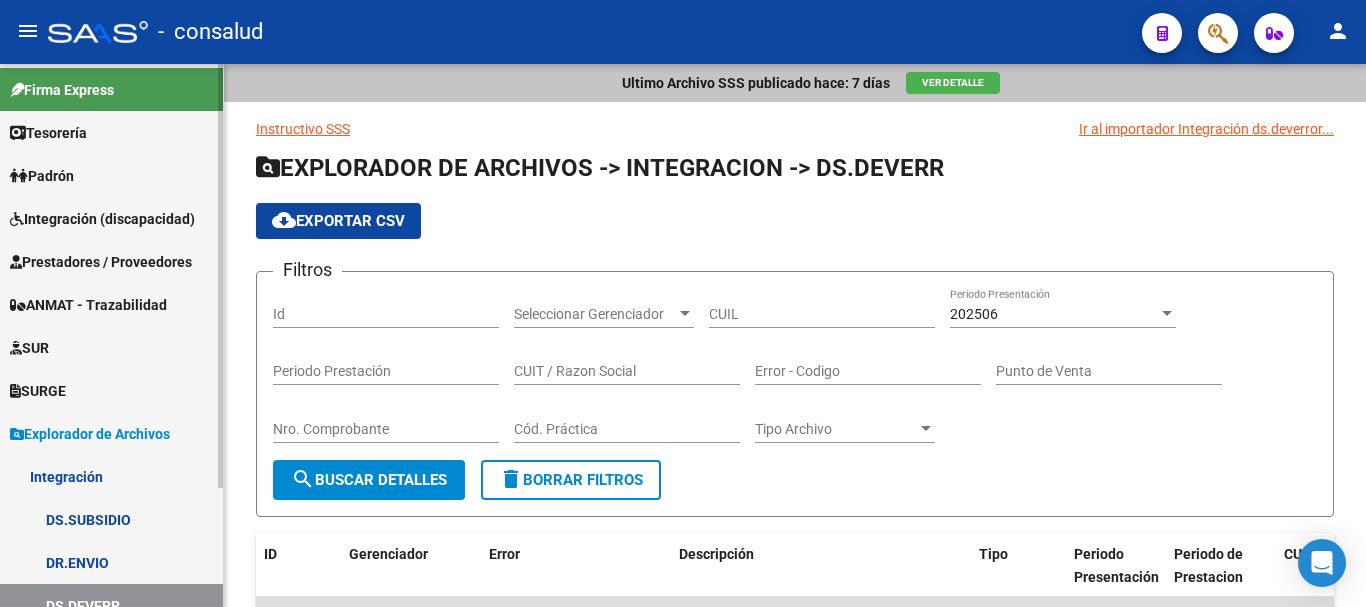 scroll, scrollTop: 0, scrollLeft: 0, axis: both 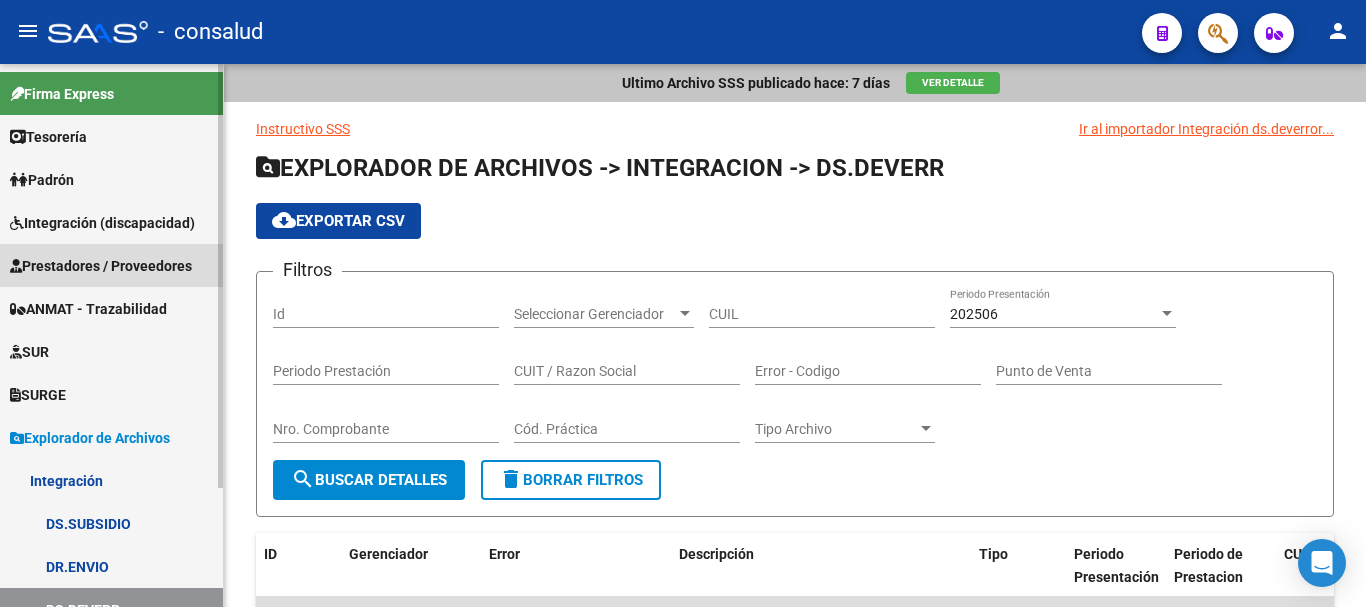 click on "Prestadores / Proveedores" at bounding box center [101, 266] 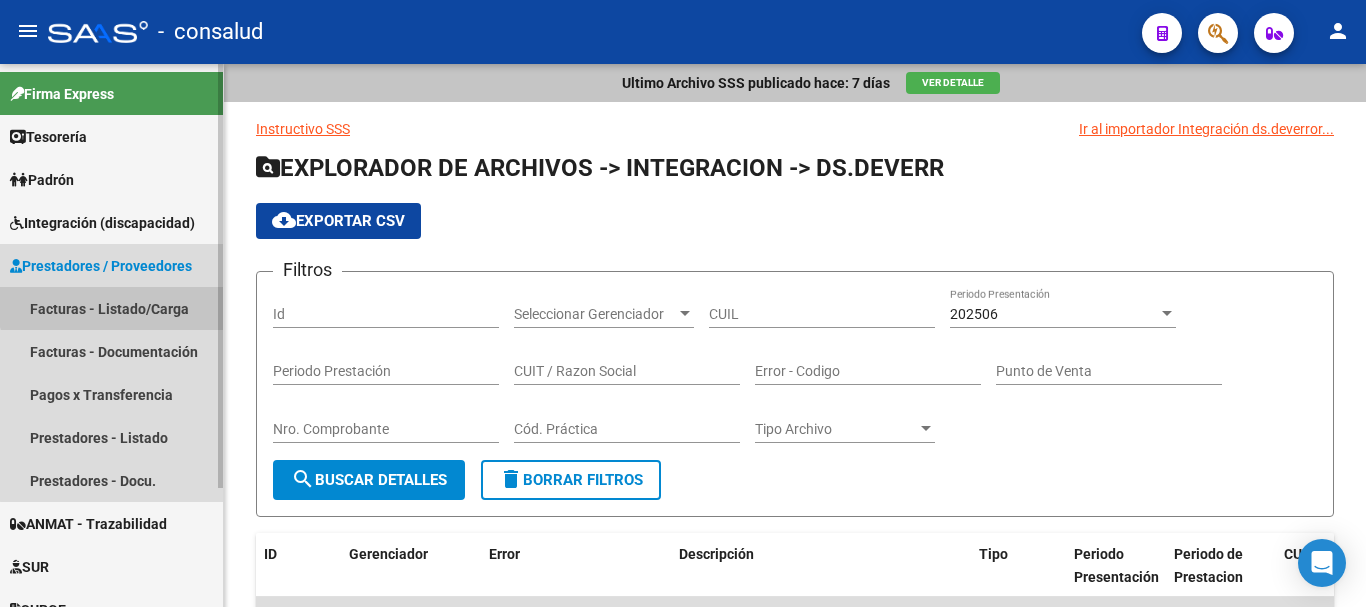 click on "Facturas - Listado/Carga" at bounding box center (111, 308) 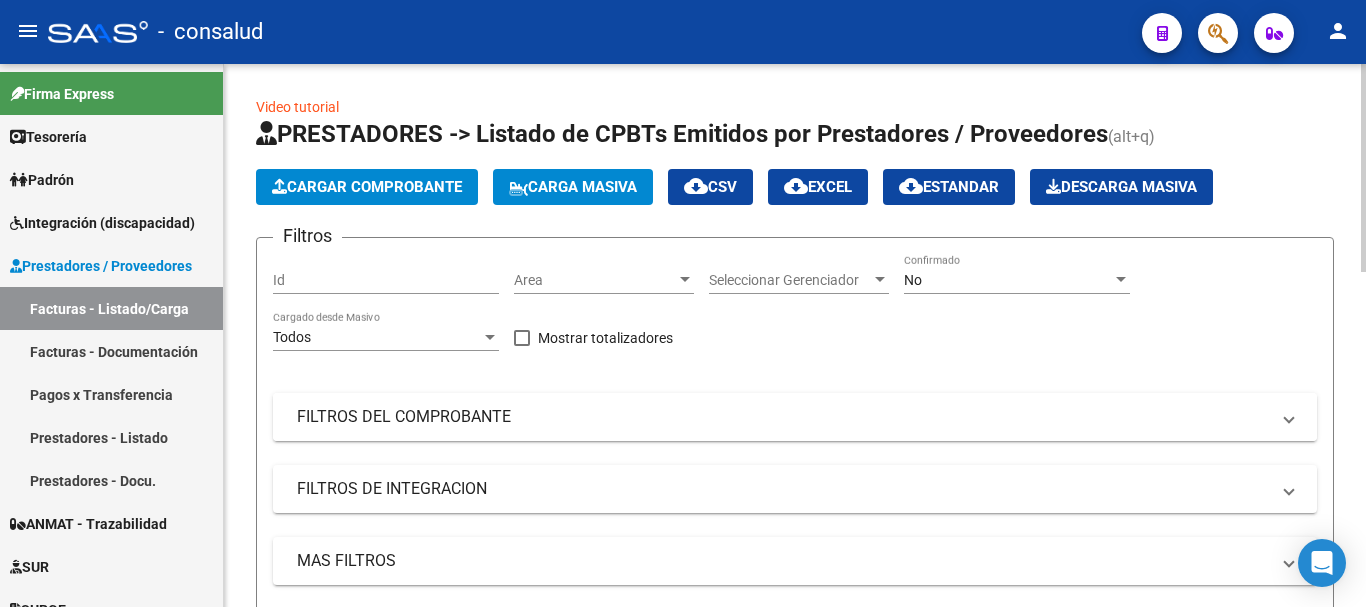 click on "FILTROS DEL COMPROBANTE" at bounding box center (795, 417) 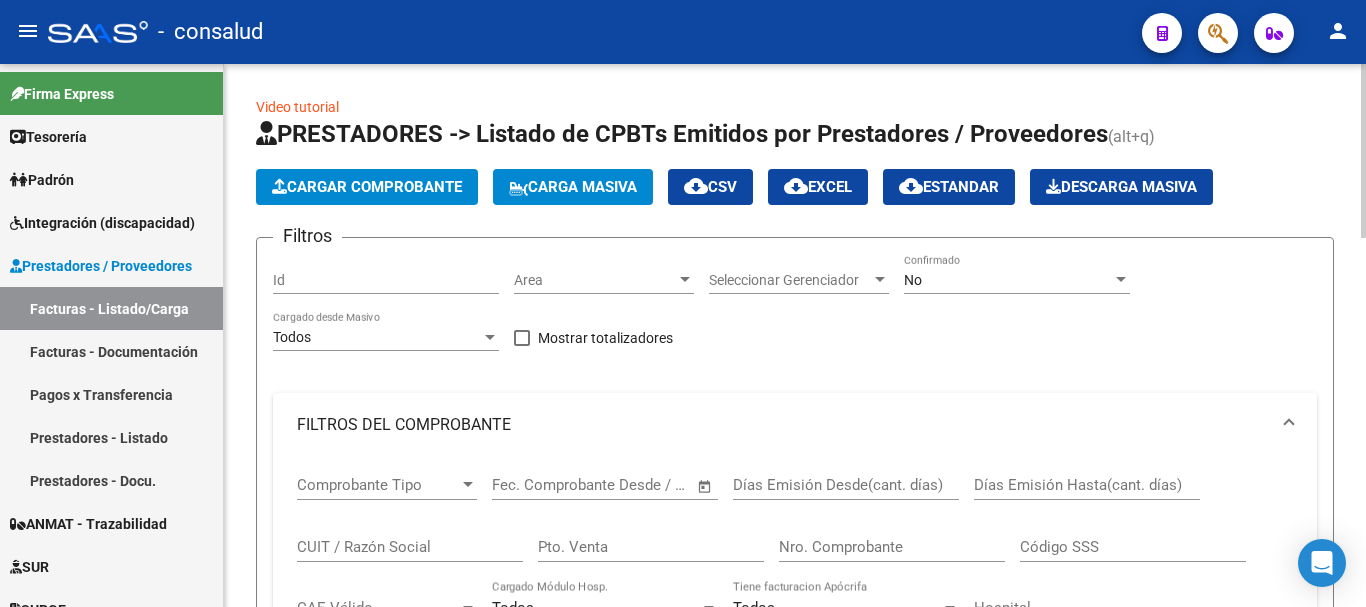 click on "CUIT / Razón Social" 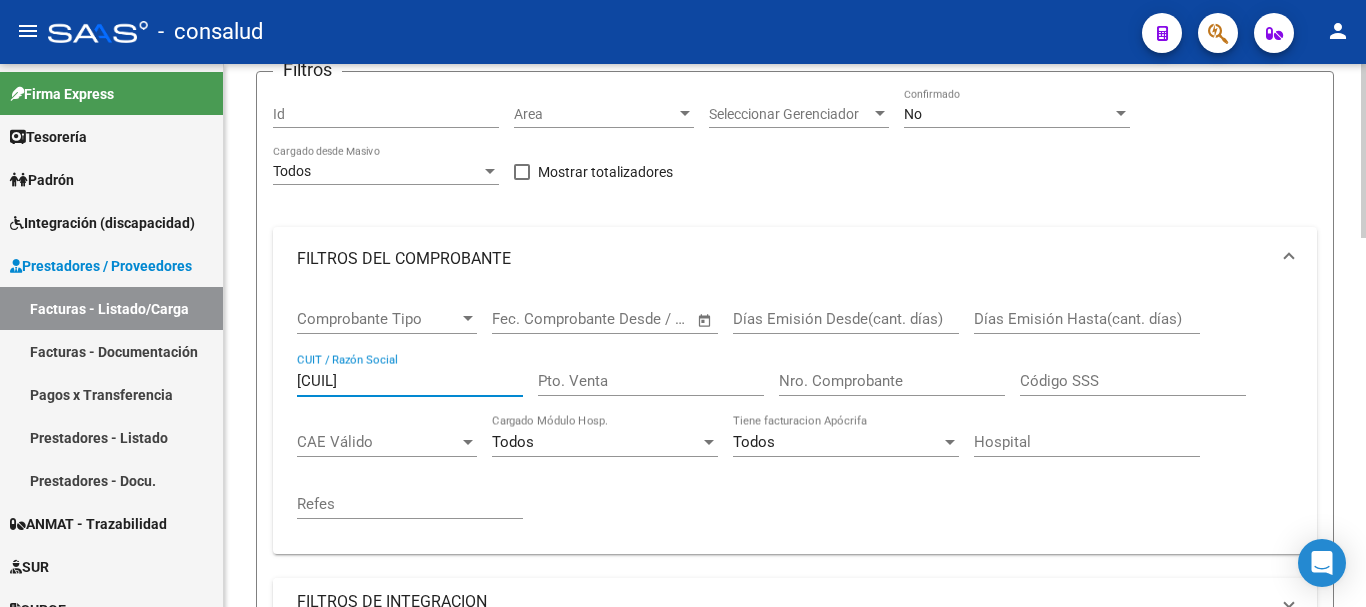 scroll, scrollTop: 500, scrollLeft: 0, axis: vertical 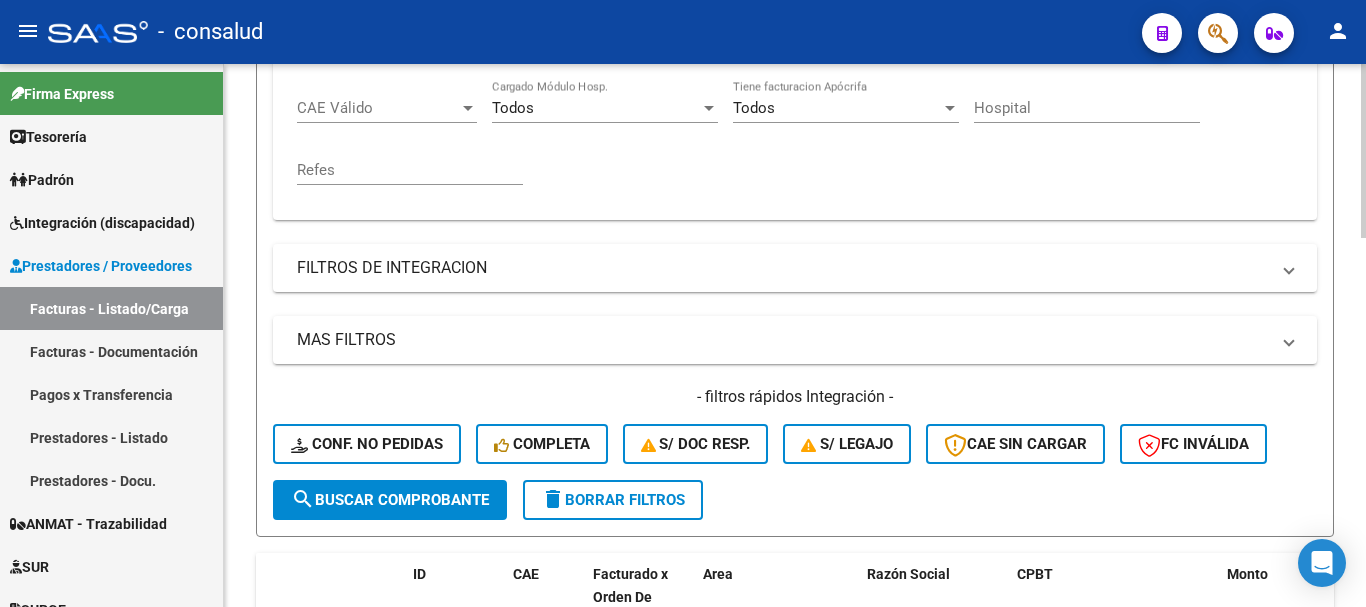 type on "[CUIL]" 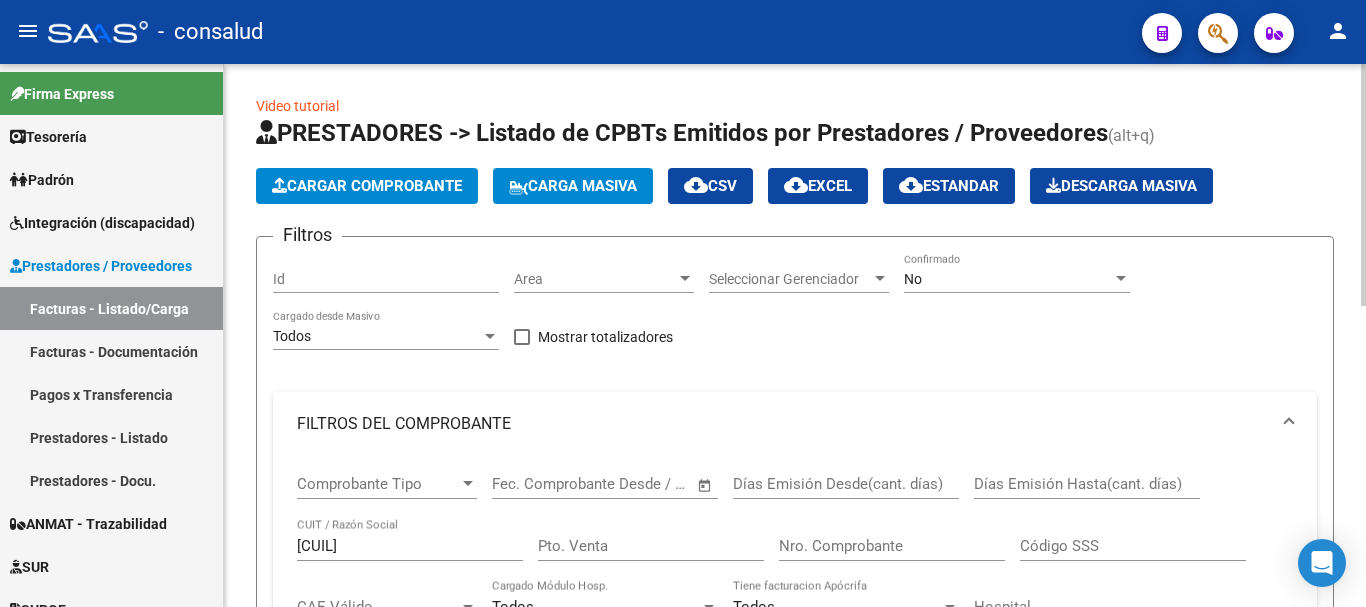 scroll, scrollTop: 0, scrollLeft: 0, axis: both 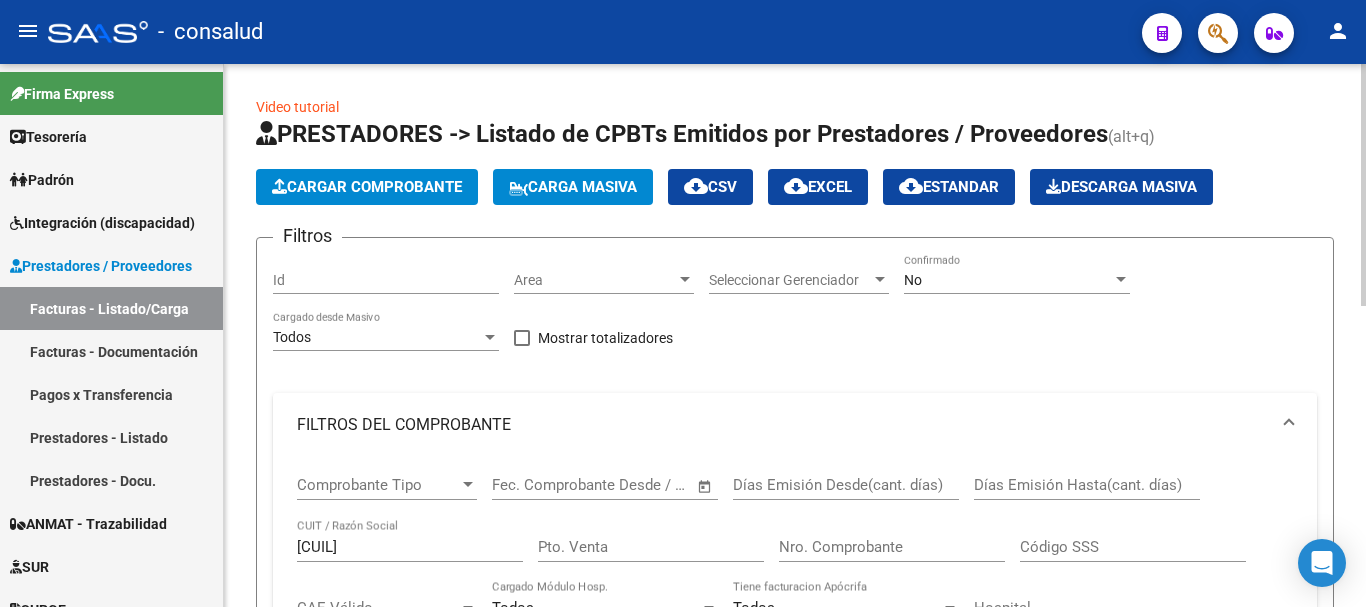 click on "No Confirmado" 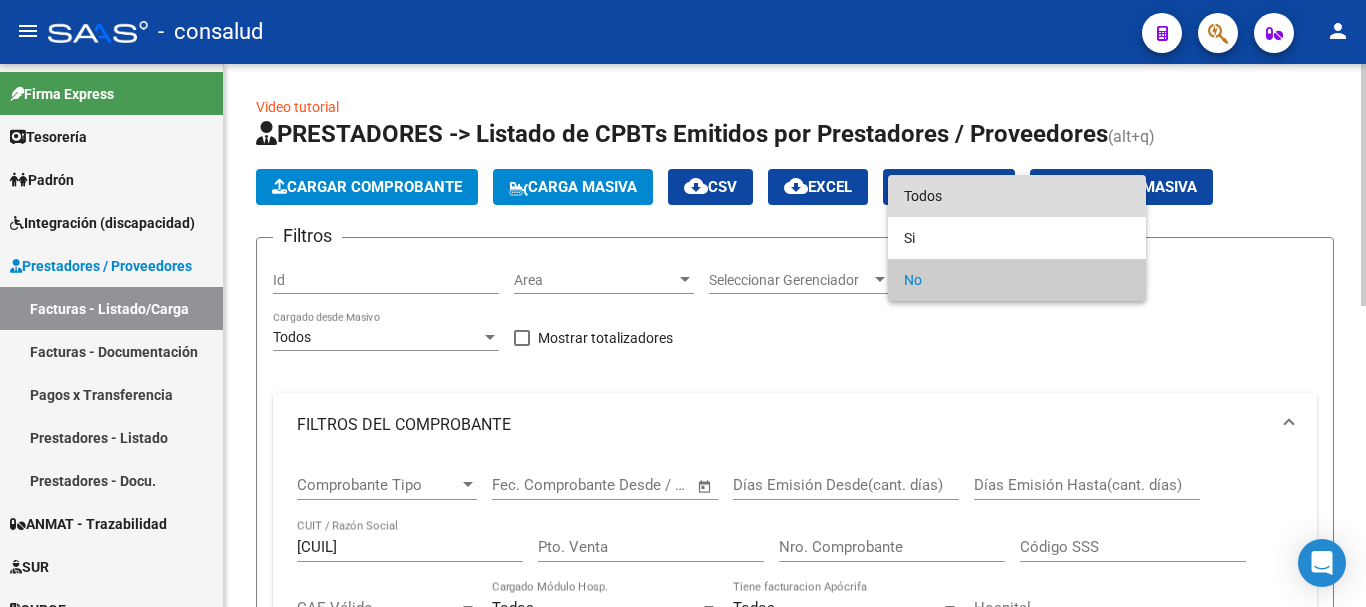 drag, startPoint x: 975, startPoint y: 201, endPoint x: 962, endPoint y: 222, distance: 24.698177 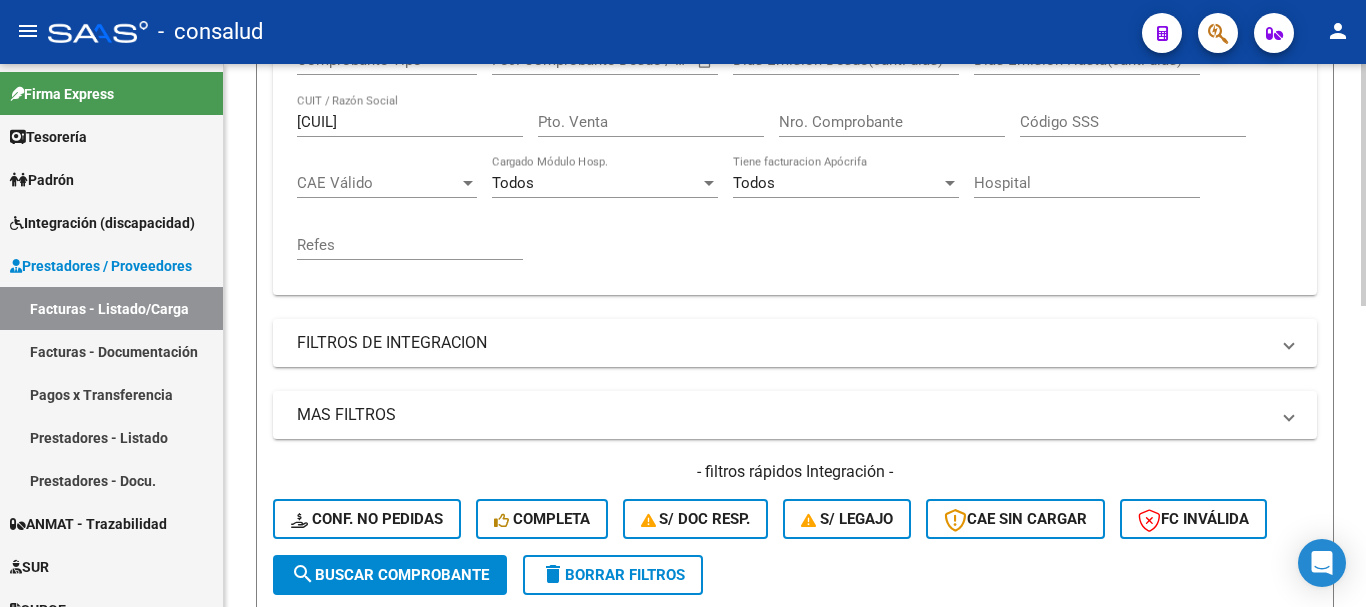 scroll, scrollTop: 600, scrollLeft: 0, axis: vertical 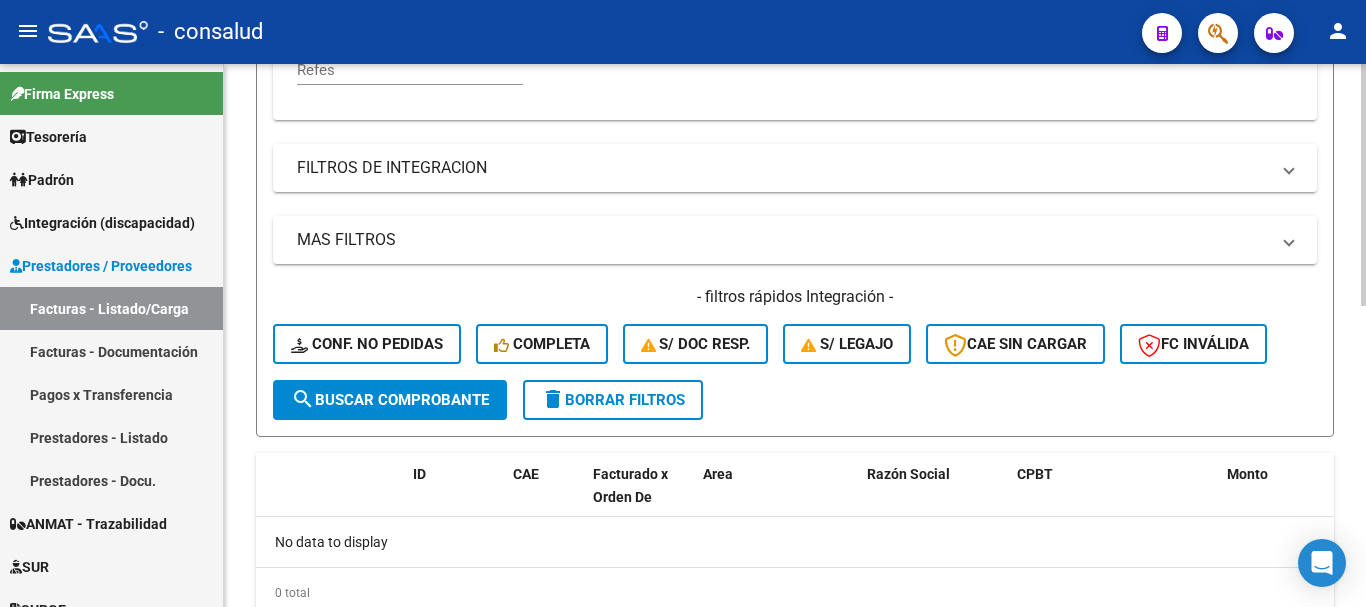 click on "search  Buscar Comprobante" 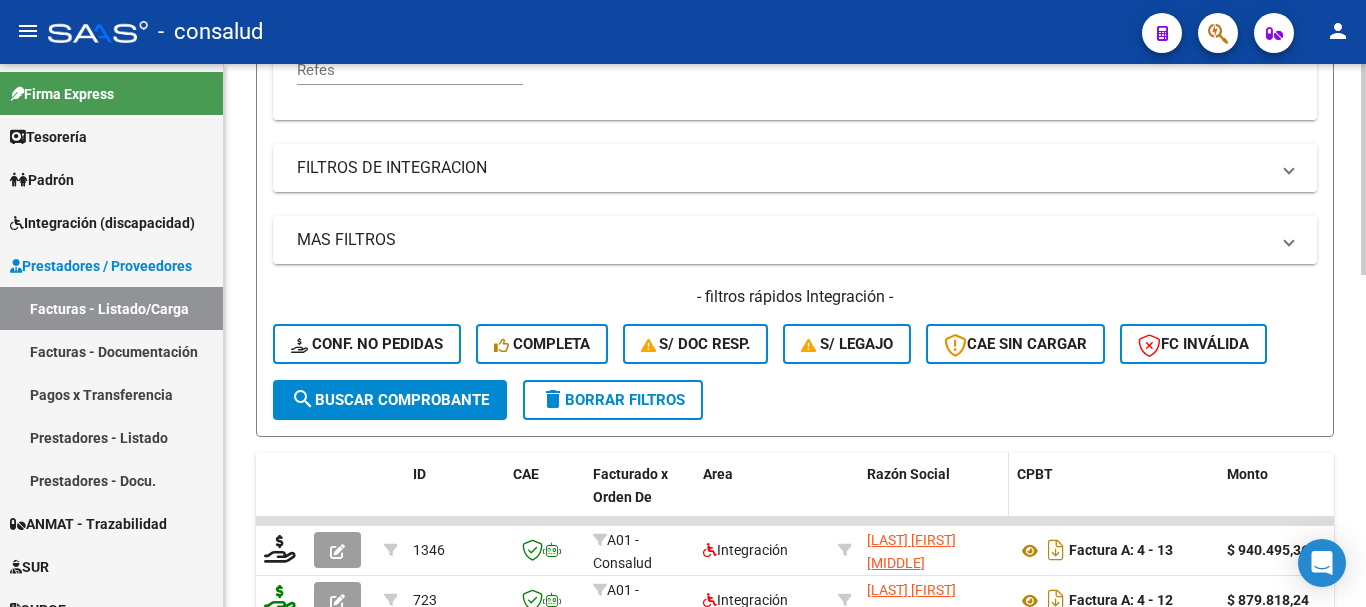 scroll, scrollTop: 856, scrollLeft: 0, axis: vertical 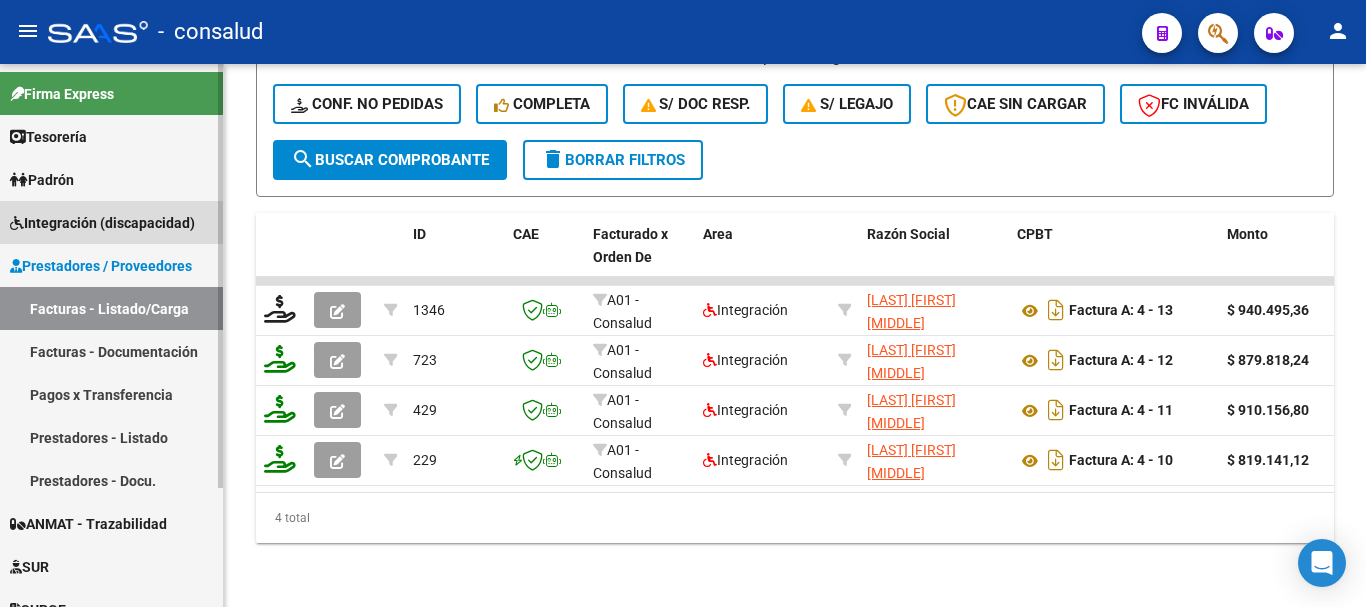 click on "Integración (discapacidad)" at bounding box center (102, 223) 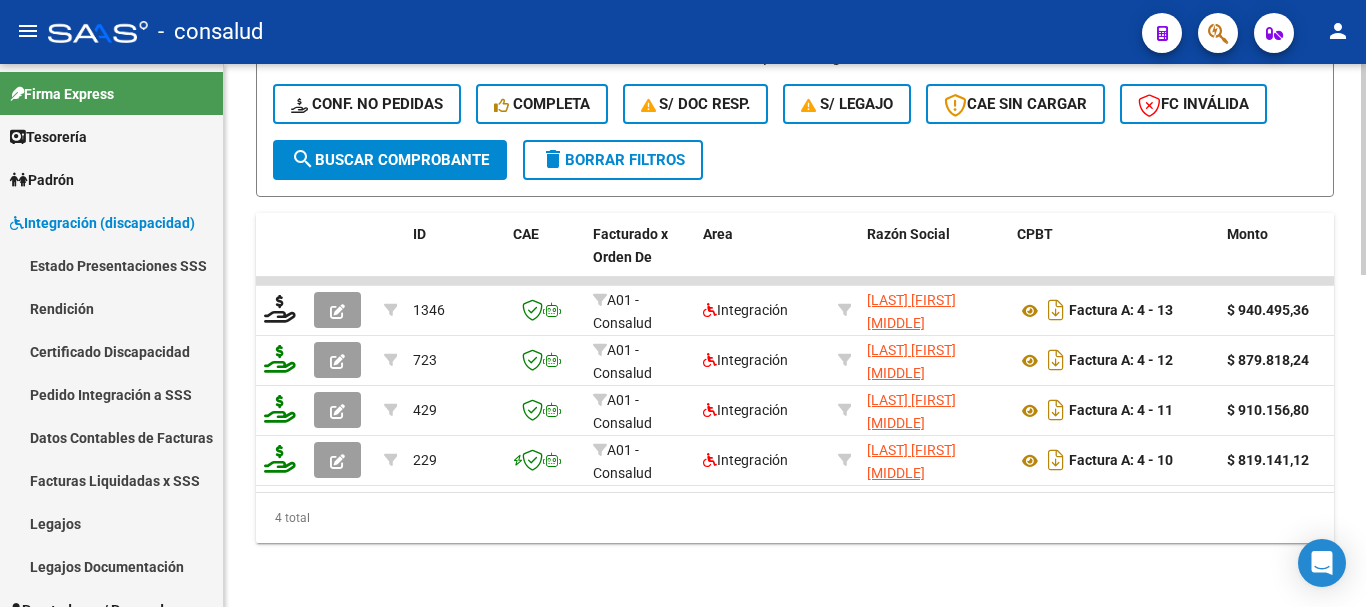 click on "delete  Borrar Filtros" 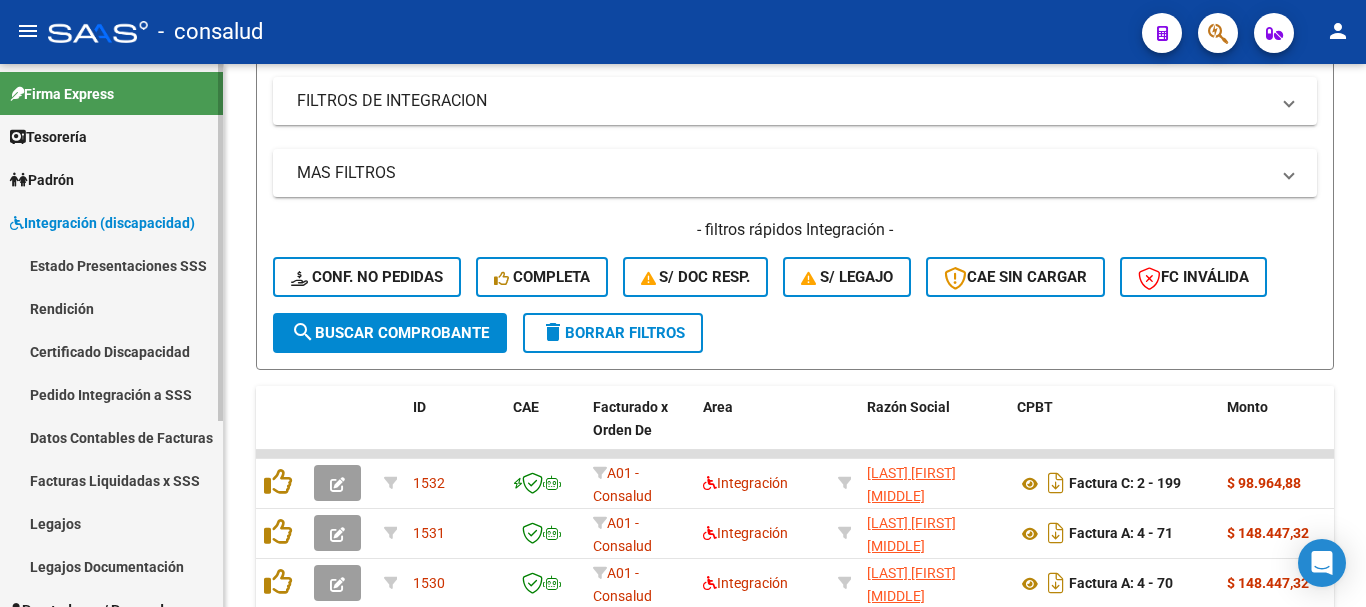 scroll, scrollTop: 856, scrollLeft: 0, axis: vertical 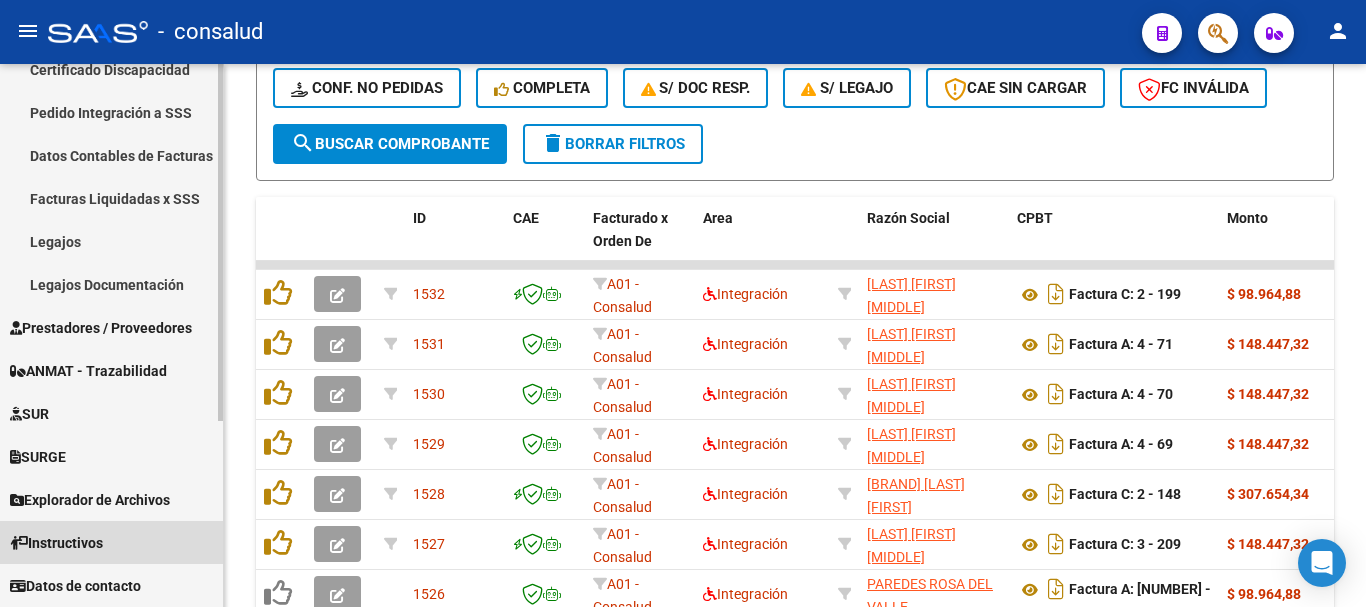 click on "Instructivos" at bounding box center [56, 543] 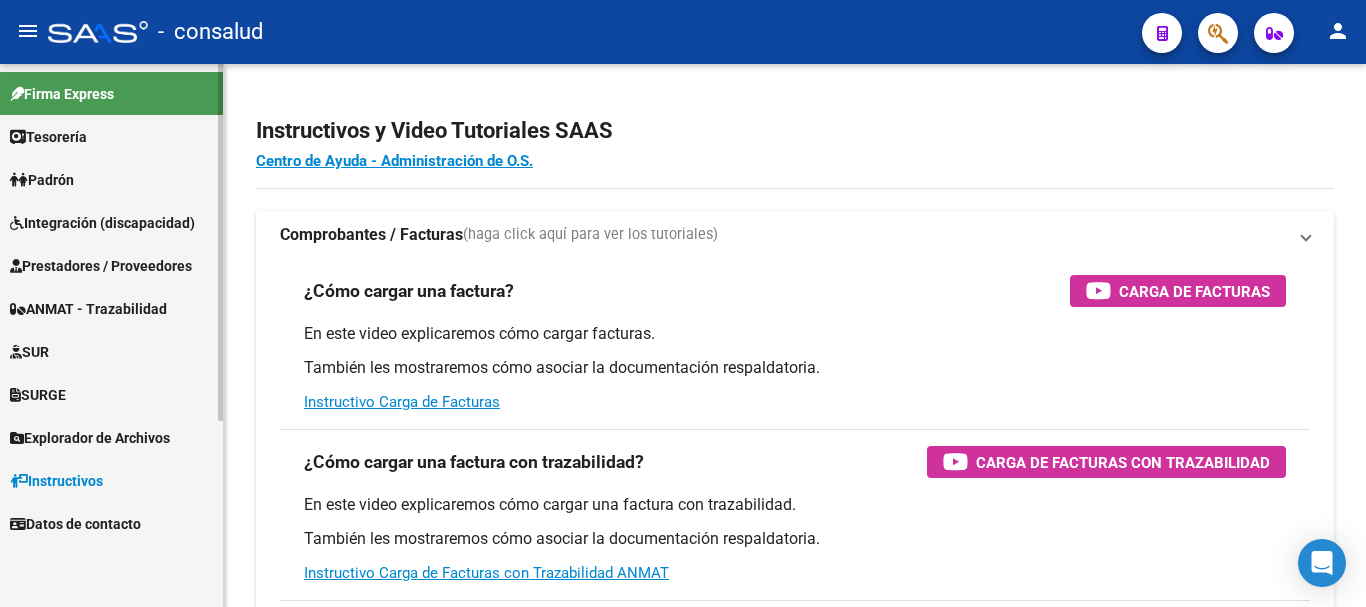 scroll, scrollTop: 0, scrollLeft: 0, axis: both 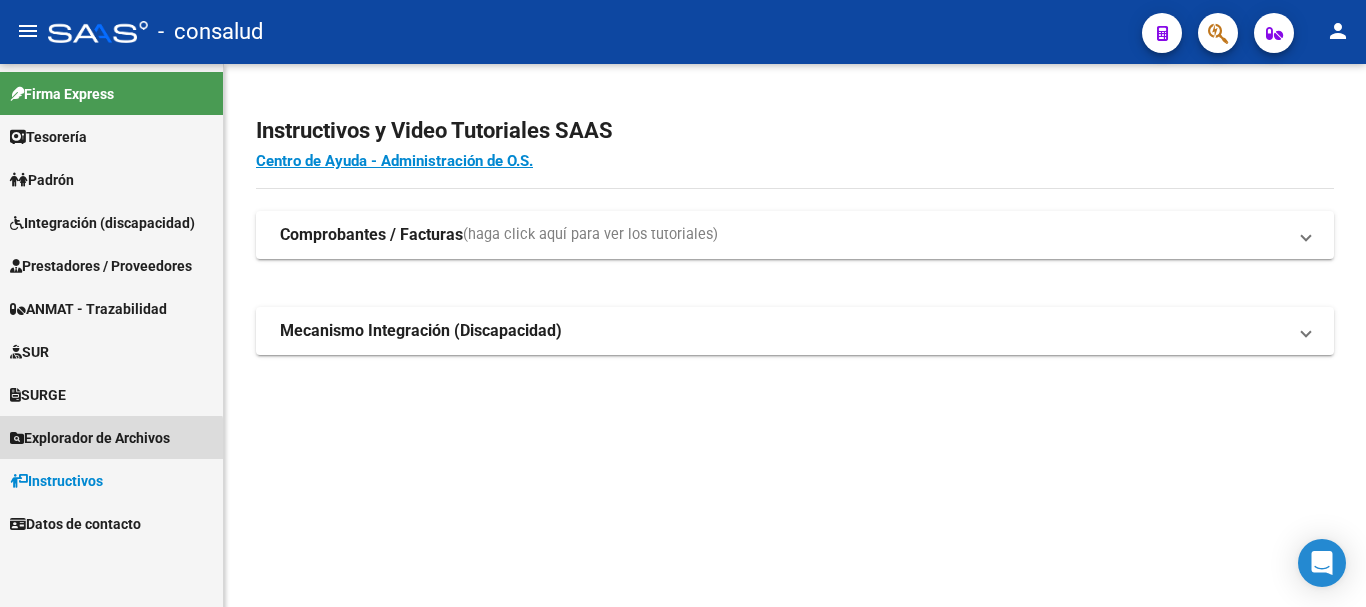 click on "Explorador de Archivos" at bounding box center (90, 438) 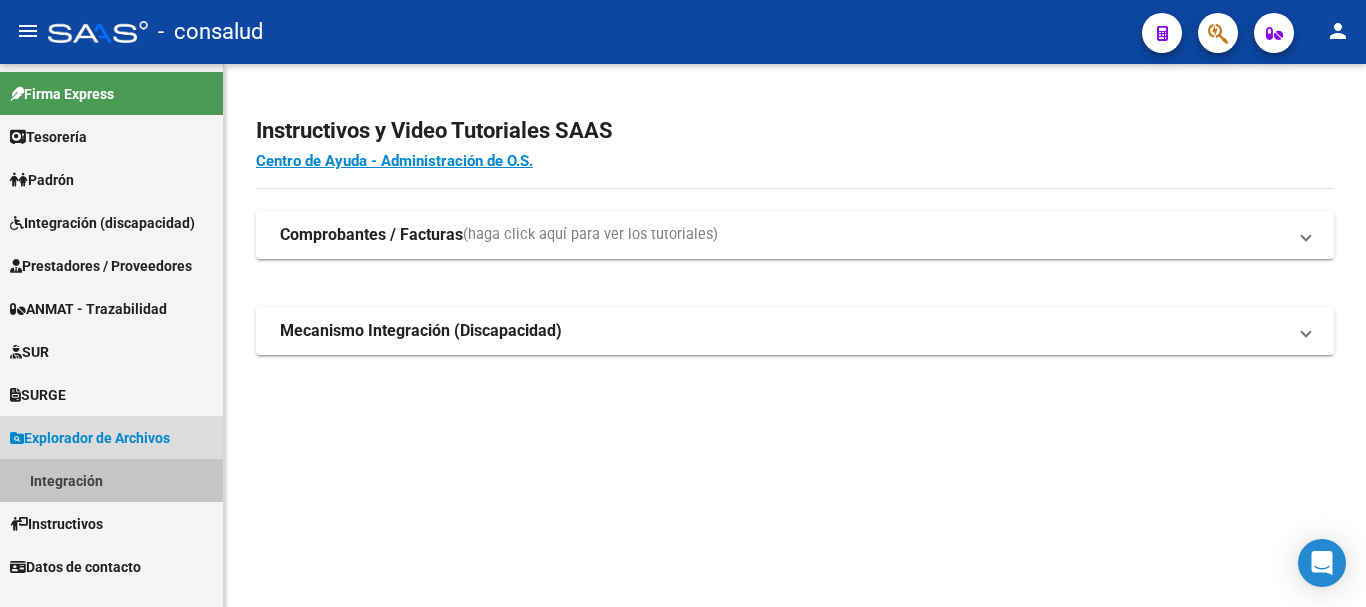 click on "Integración" at bounding box center (111, 480) 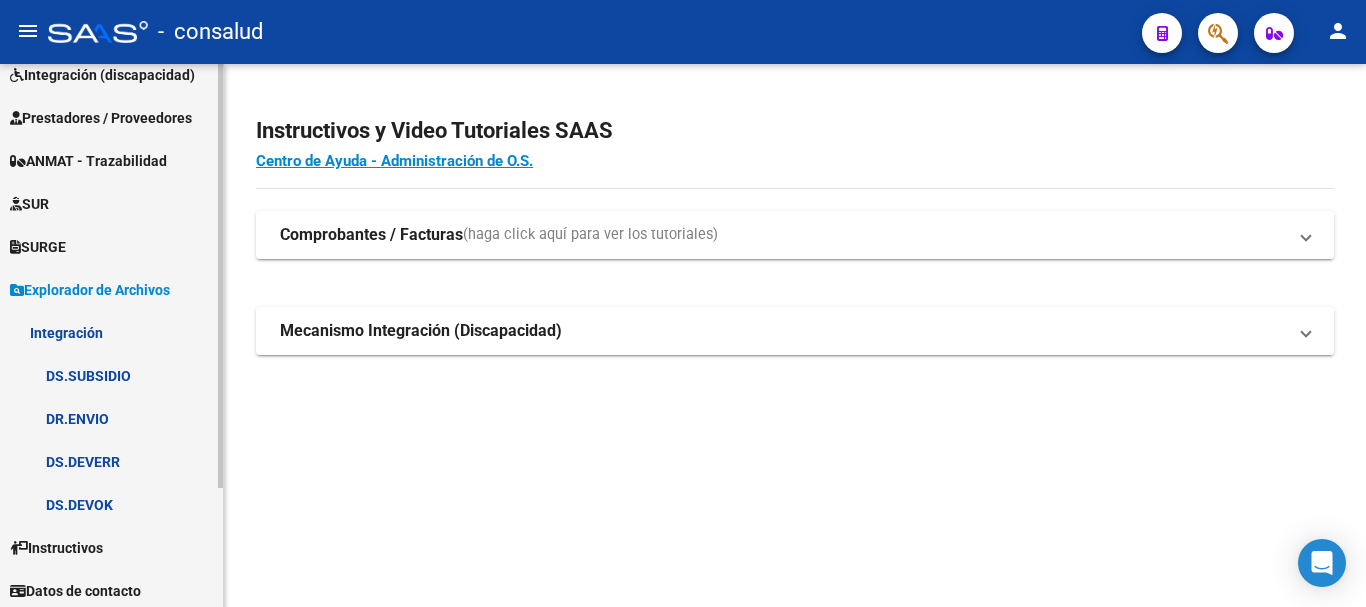 scroll, scrollTop: 153, scrollLeft: 0, axis: vertical 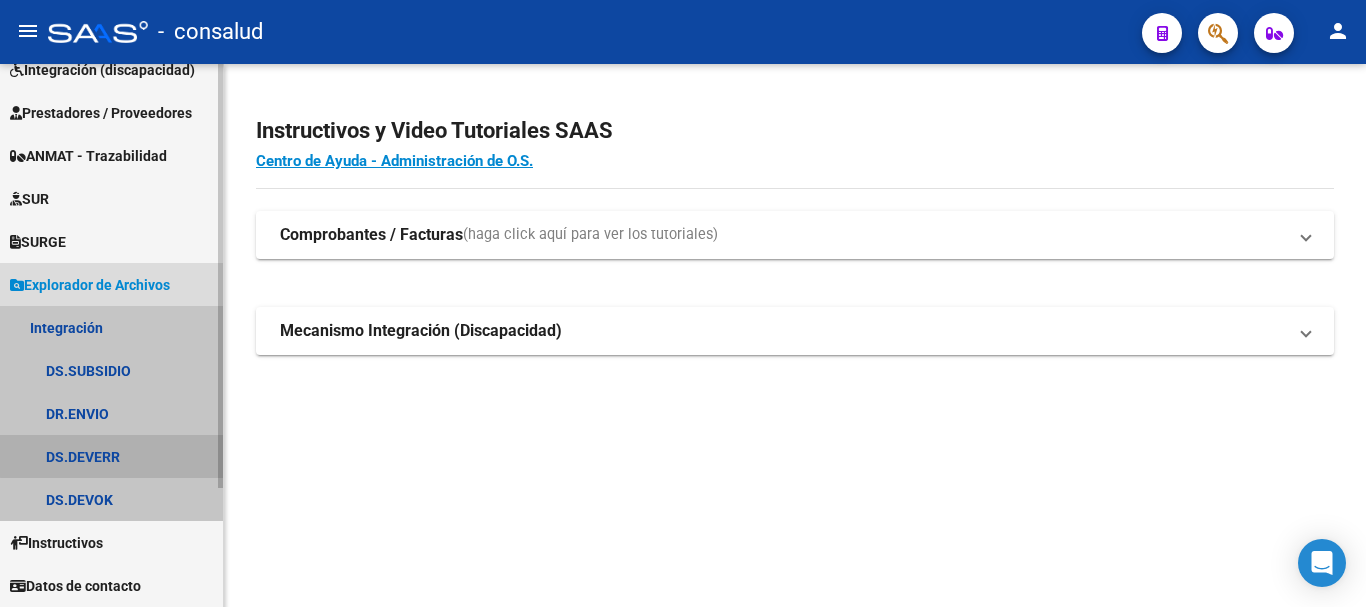 click on "DS.DEVERR" at bounding box center (111, 456) 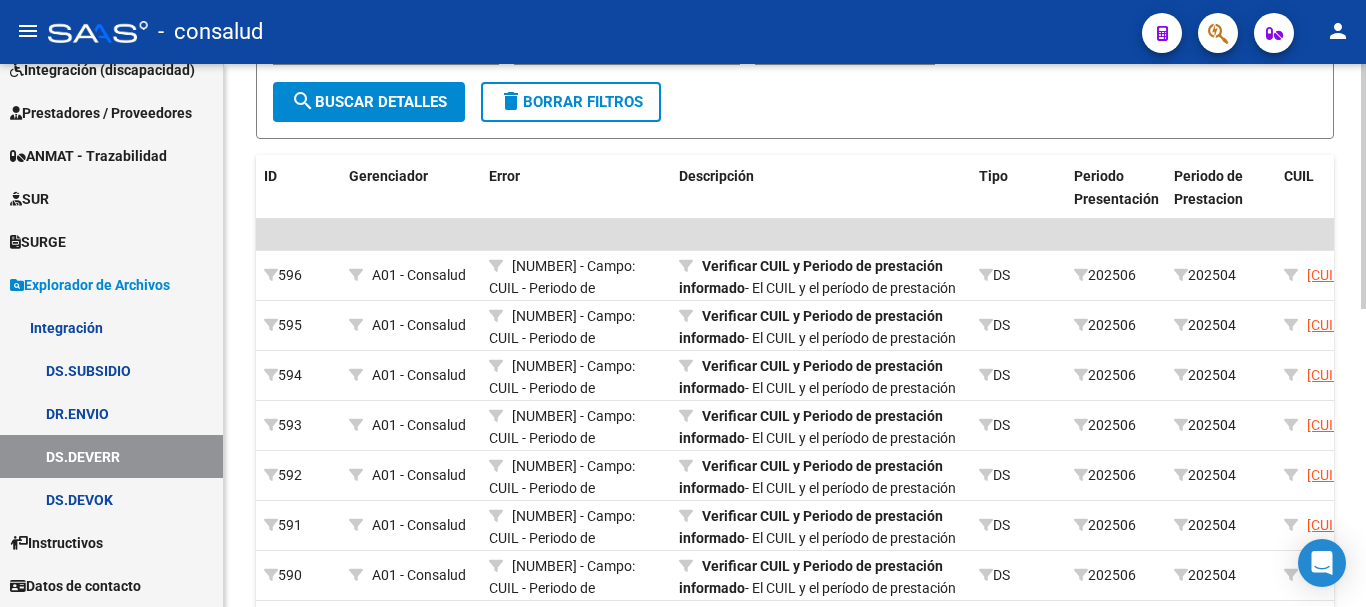 scroll, scrollTop: 500, scrollLeft: 0, axis: vertical 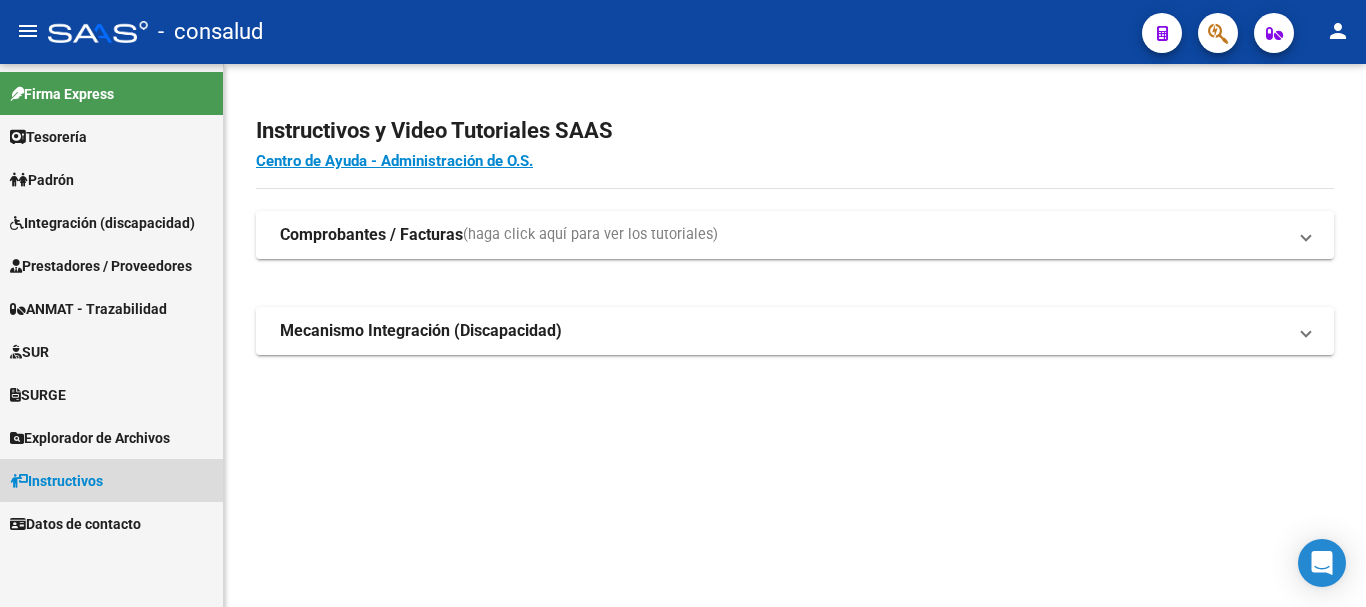 click on "Instructivos" at bounding box center [111, 480] 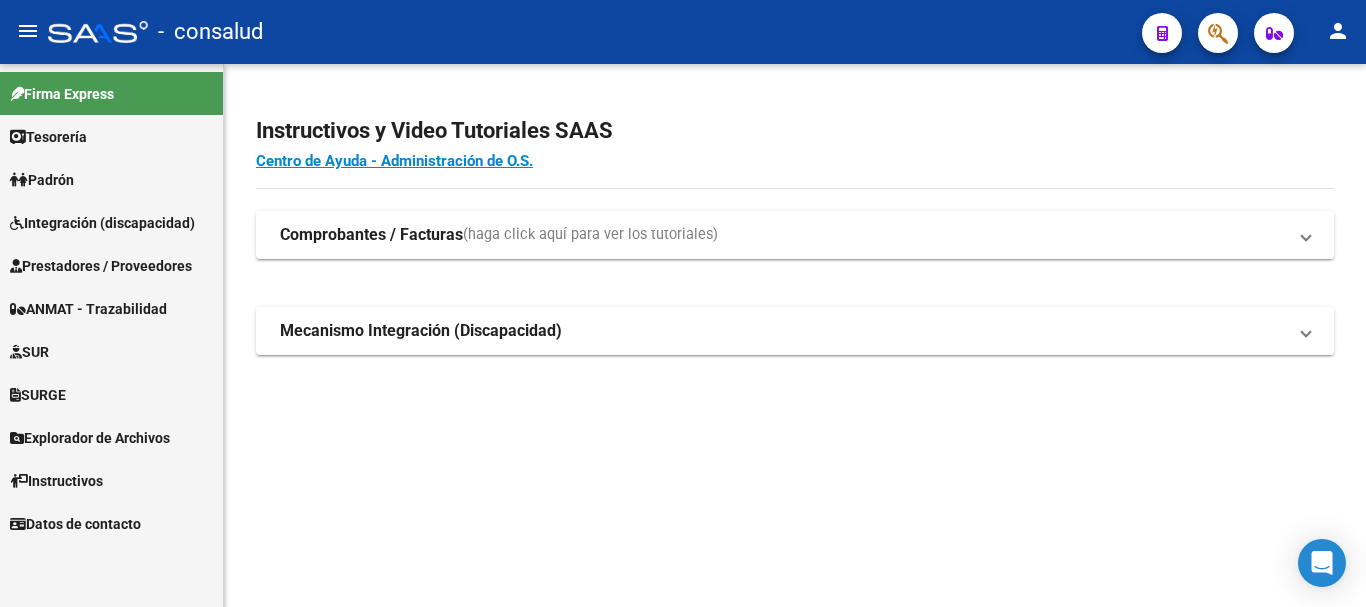 click on "Explorador de Archivos" at bounding box center (90, 438) 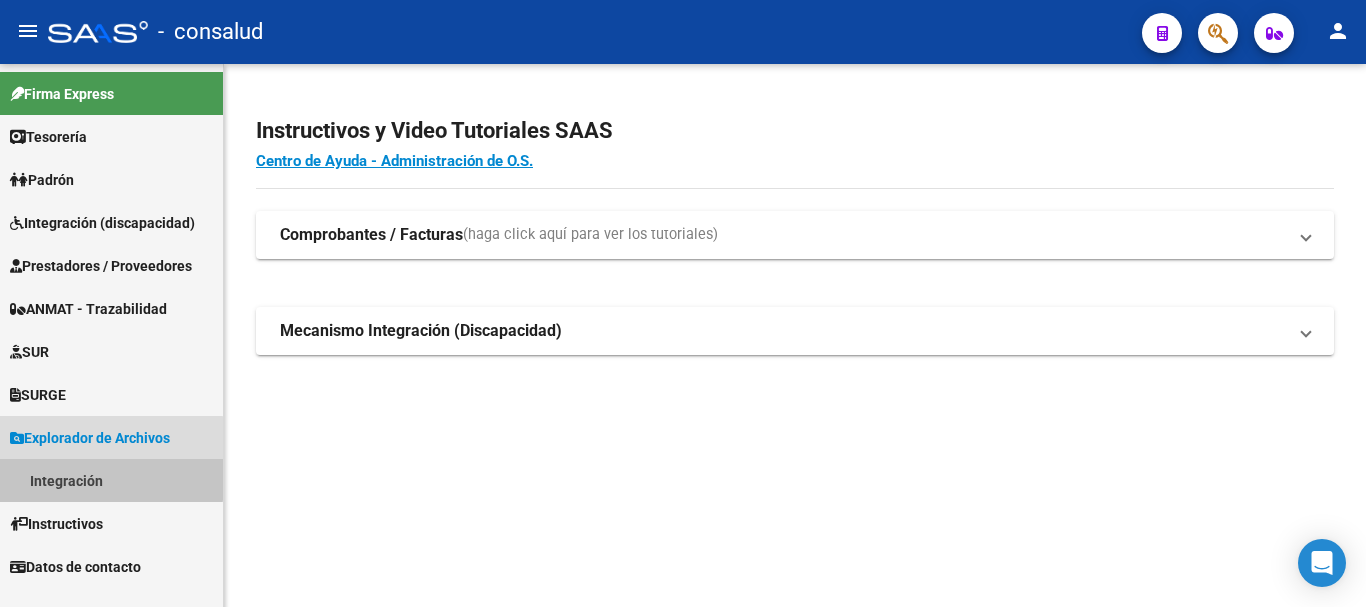 click on "Integración" at bounding box center (111, 480) 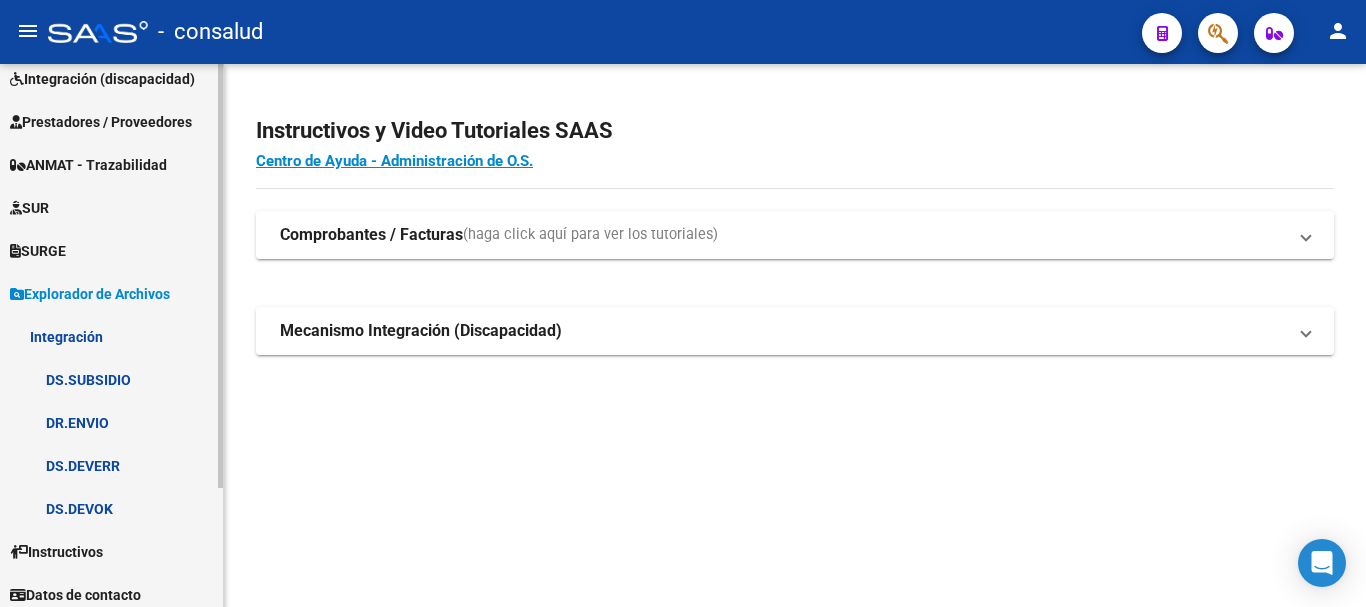 scroll, scrollTop: 153, scrollLeft: 0, axis: vertical 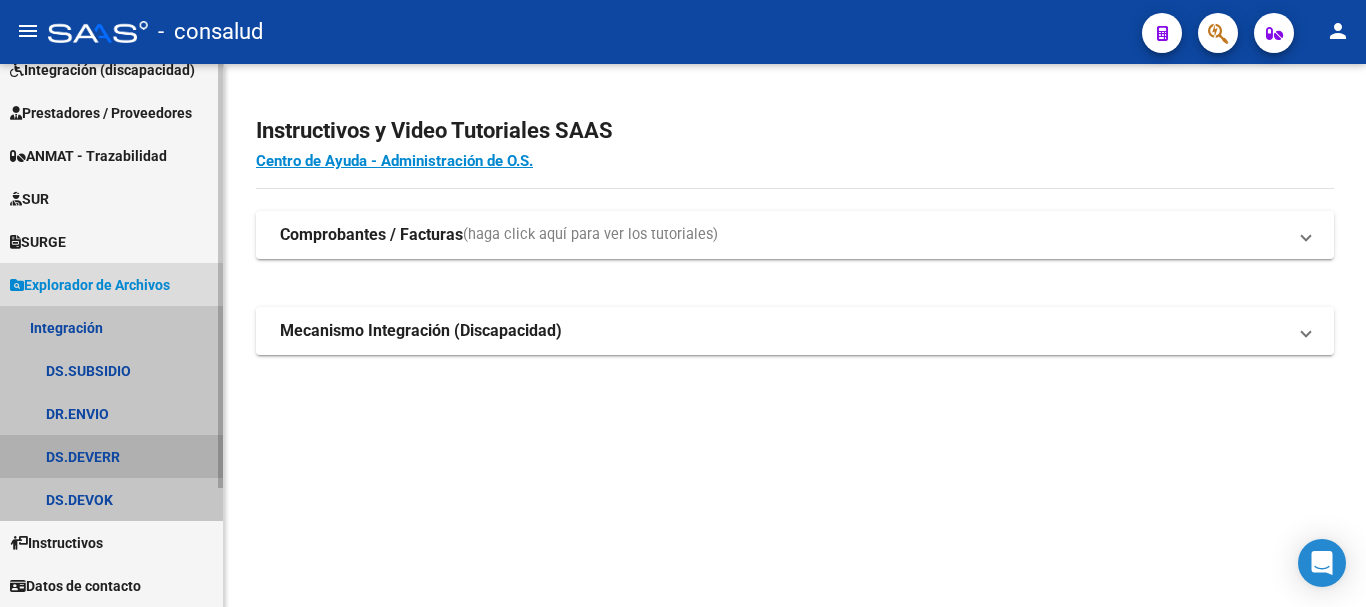 click on "DS.DEVERR" at bounding box center [111, 456] 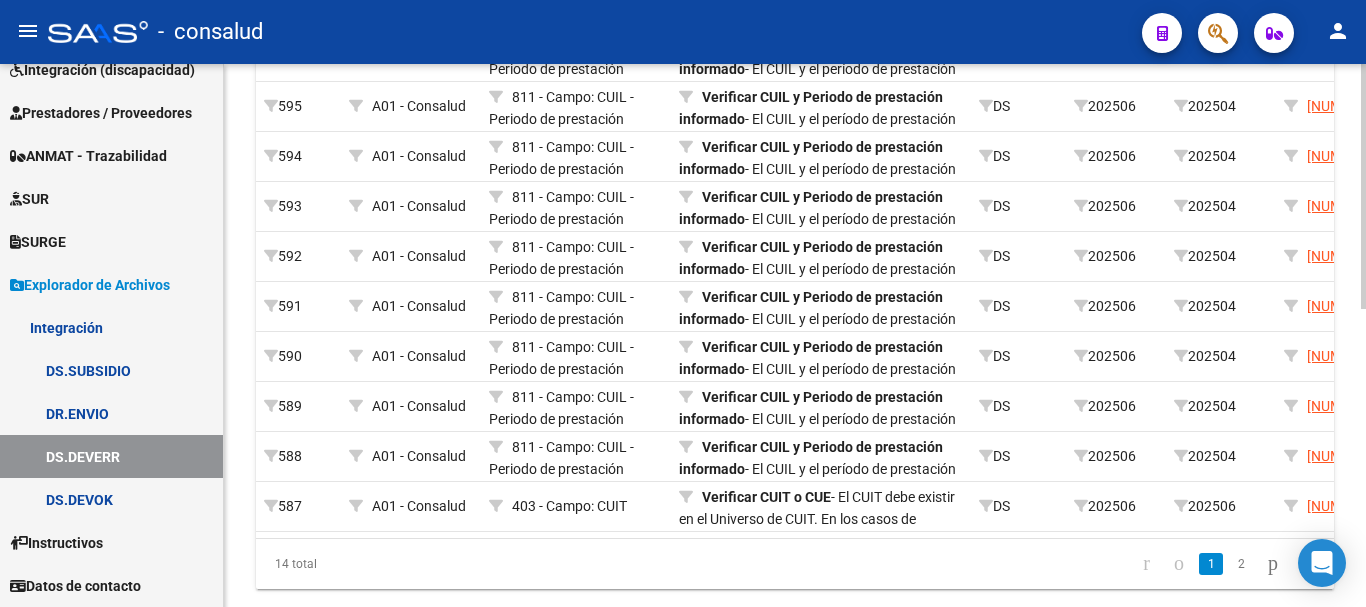 scroll, scrollTop: 600, scrollLeft: 0, axis: vertical 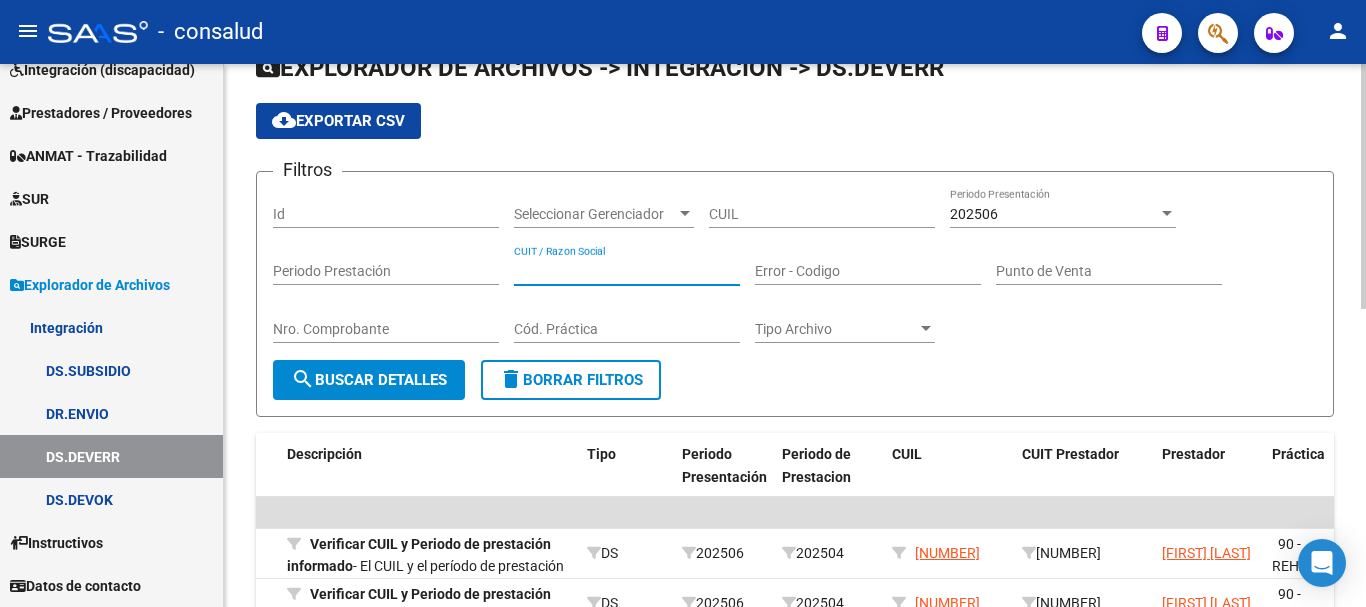click on "CUIT / Razon Social" at bounding box center (627, 271) 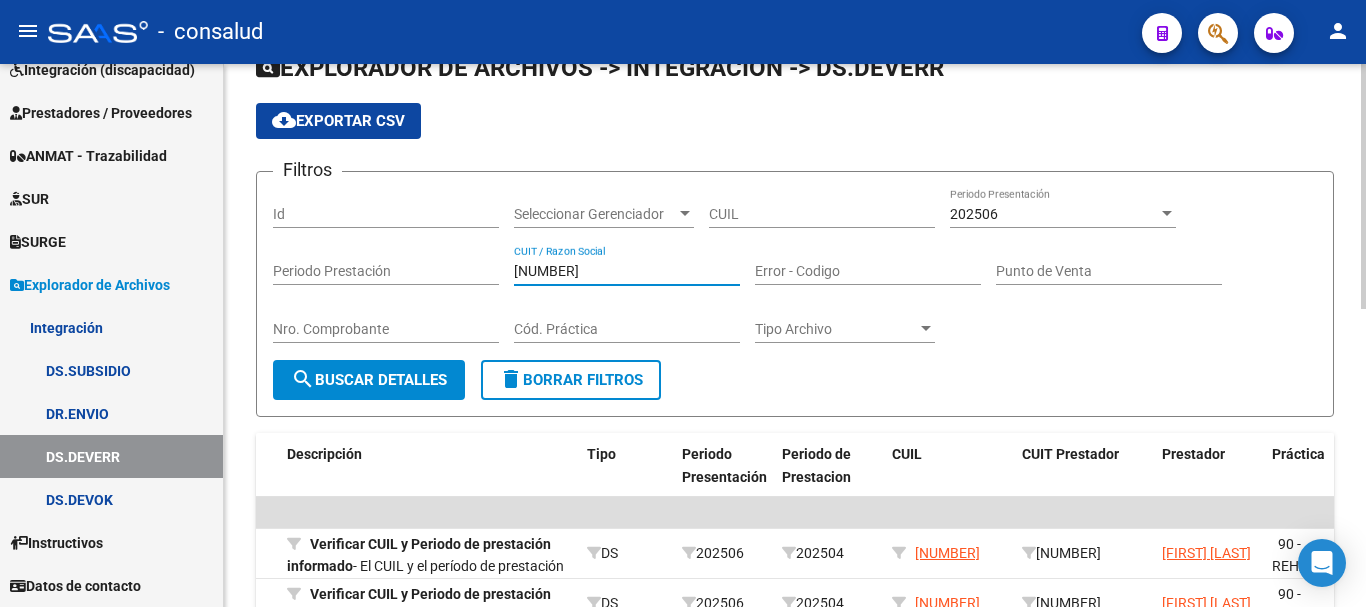 type on "[CUIL]" 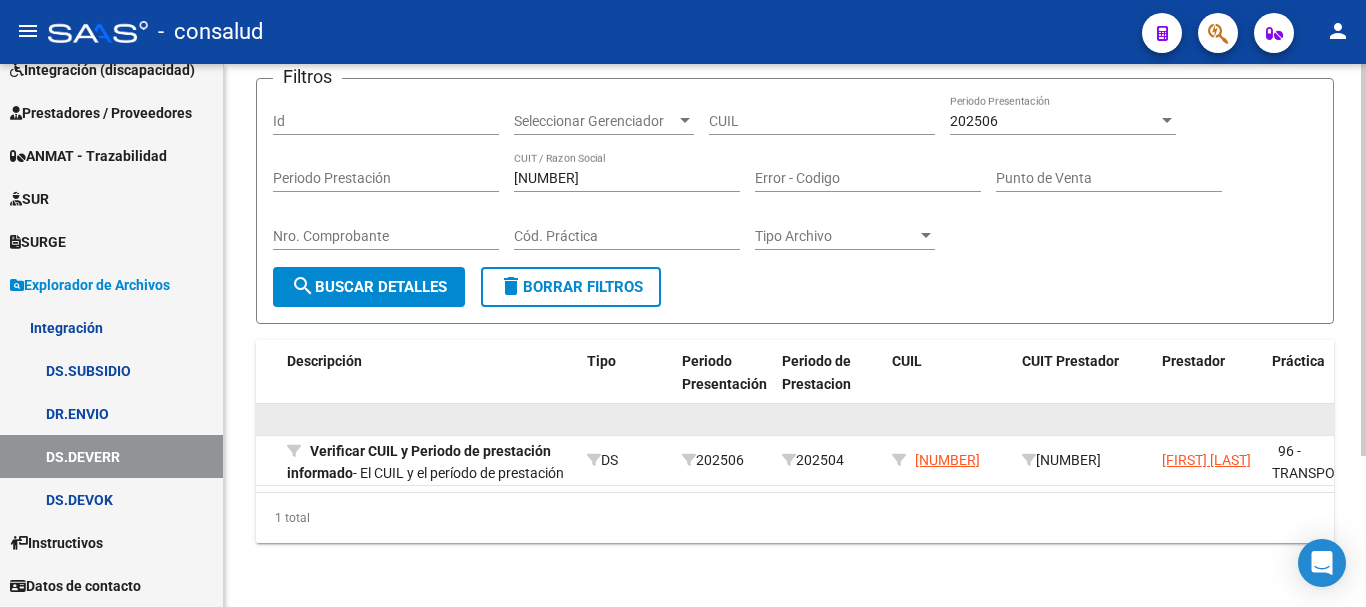 scroll, scrollTop: 209, scrollLeft: 0, axis: vertical 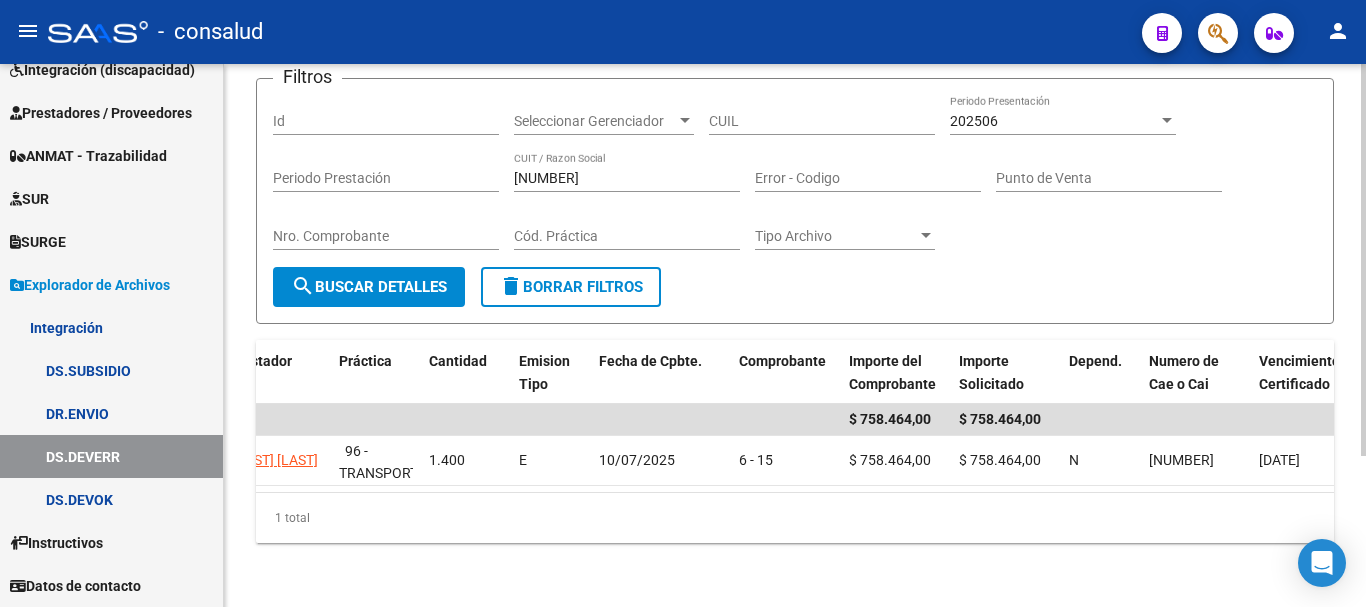 click on "$ 758.464,00 $ 758.464,00    592      A01 - Consalud     811 - Campo: CUIL - Periodo de prestación     Verificar CUIL y Periodo de prestación informado   - El CUIL y el período de prestación informados ya han sido liquidados a un RNOS distinto.    DS     202506     202504      20587786800    20302553050  CABALLERO JORGE FERNANDO     96 - TRANSPORTE (KM) 1.400 E 10/07/2025   6 - 15  $ 758.464,00 $ 758.464,00 N 75280005208296 01/11/2028 0000000000002000587786802023111320281113" 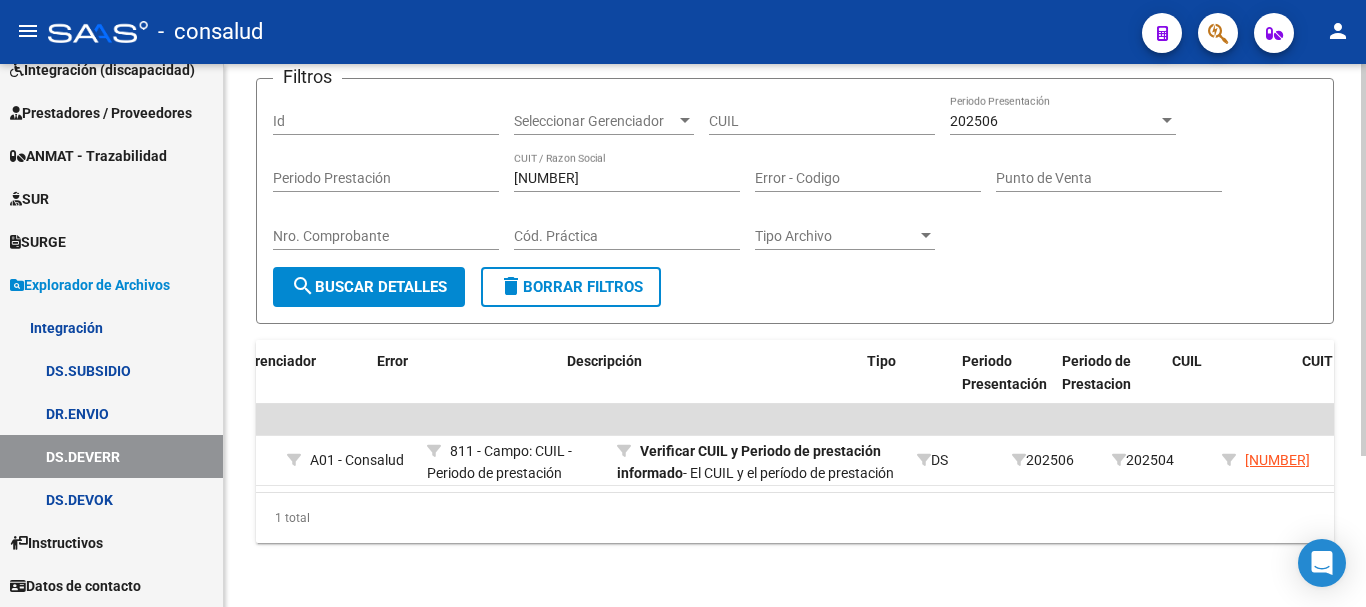 scroll, scrollTop: 0, scrollLeft: 0, axis: both 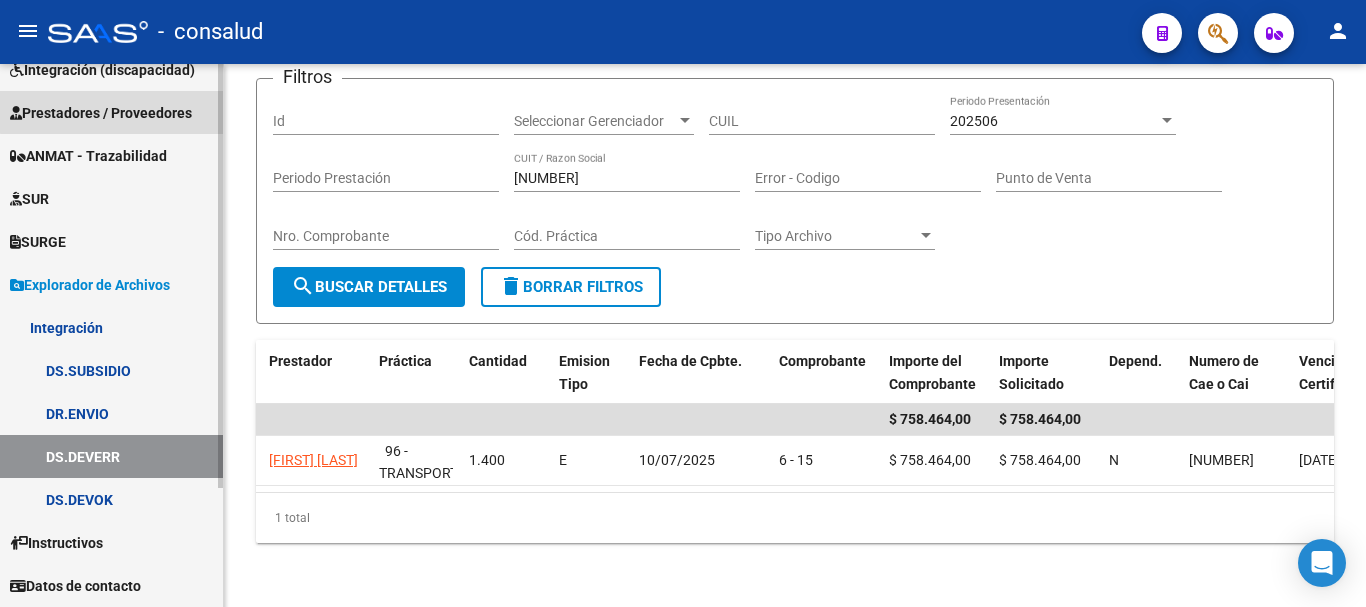 click on "Prestadores / Proveedores" at bounding box center (101, 113) 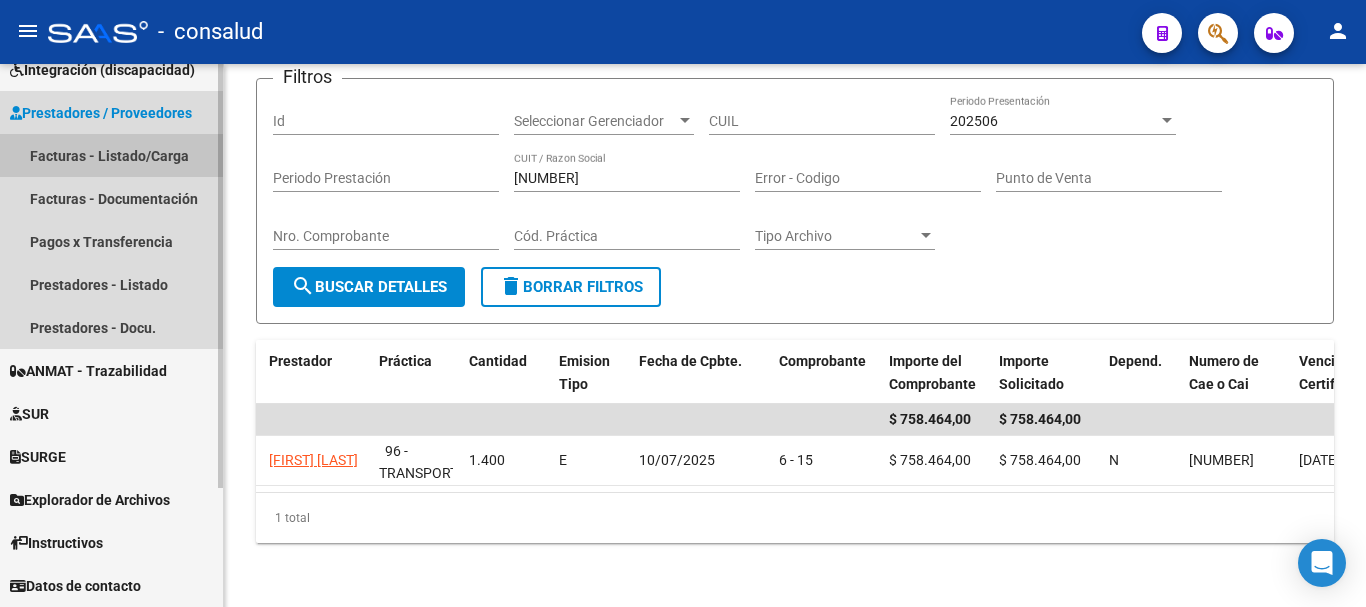 click on "Facturas - Listado/Carga" at bounding box center [111, 155] 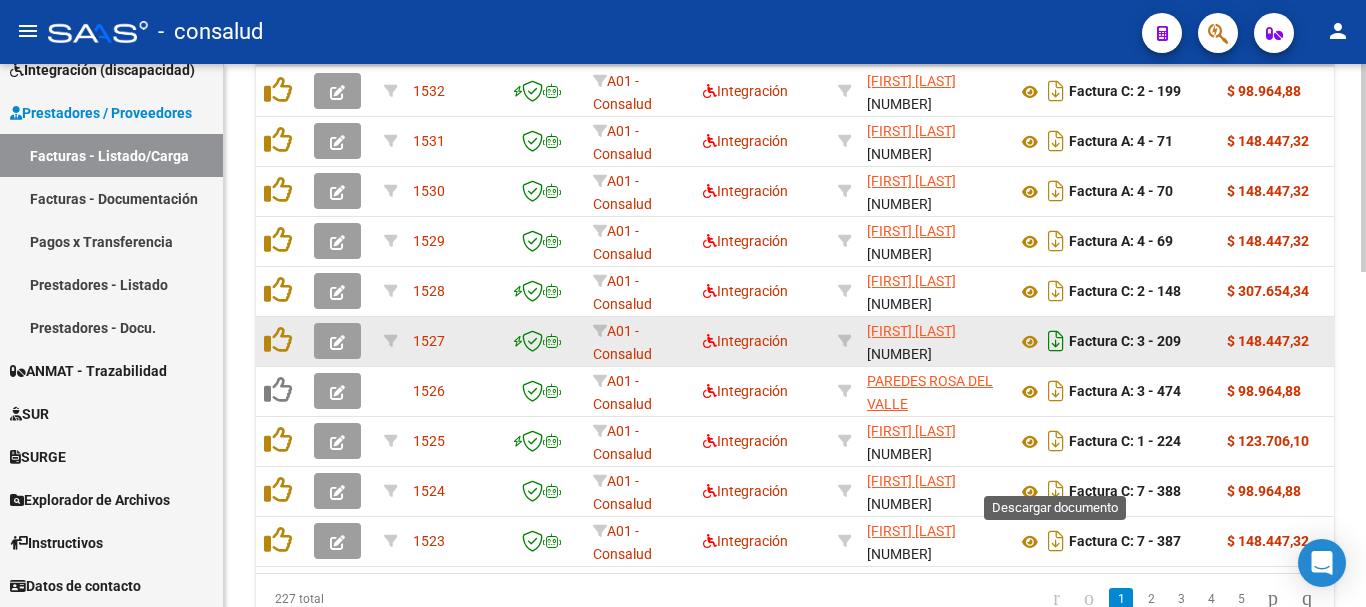 scroll, scrollTop: 877, scrollLeft: 0, axis: vertical 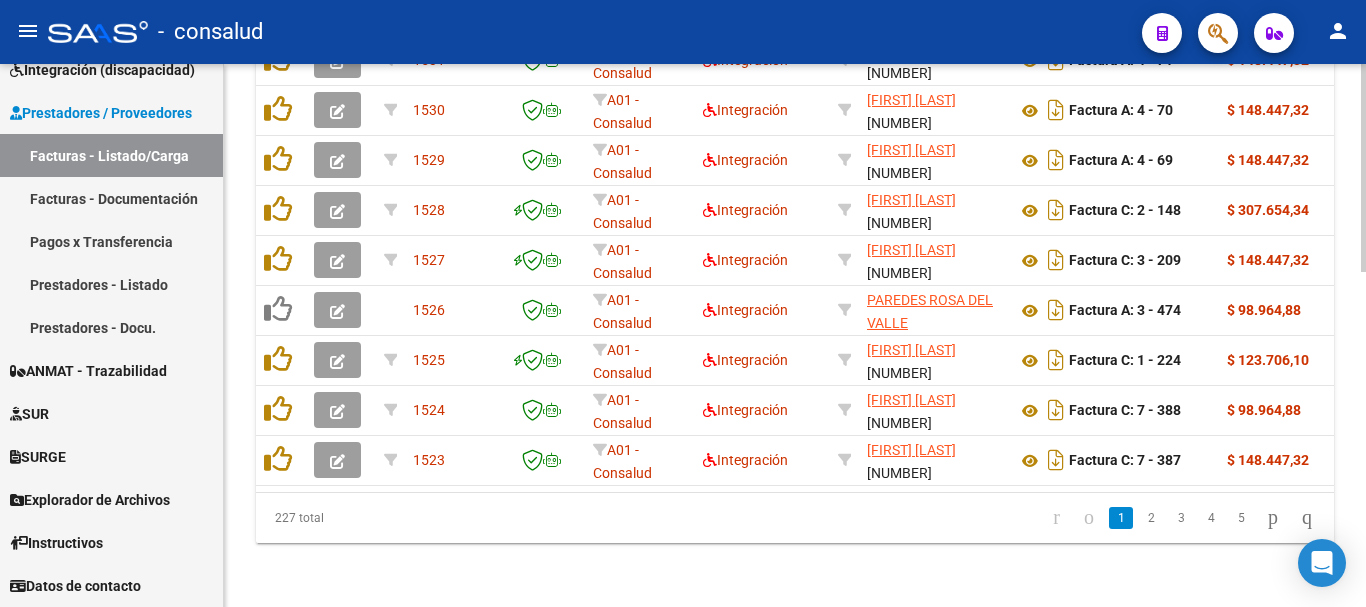 click on "1   2   3   4   5" 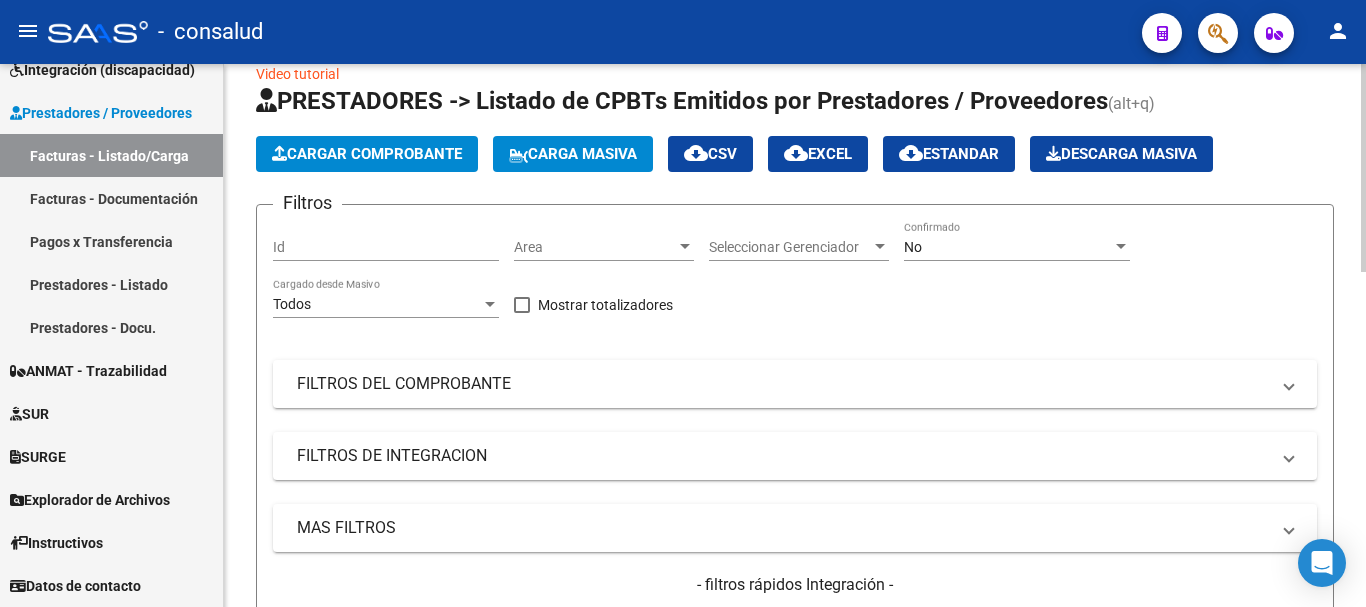 scroll, scrollTop: 0, scrollLeft: 0, axis: both 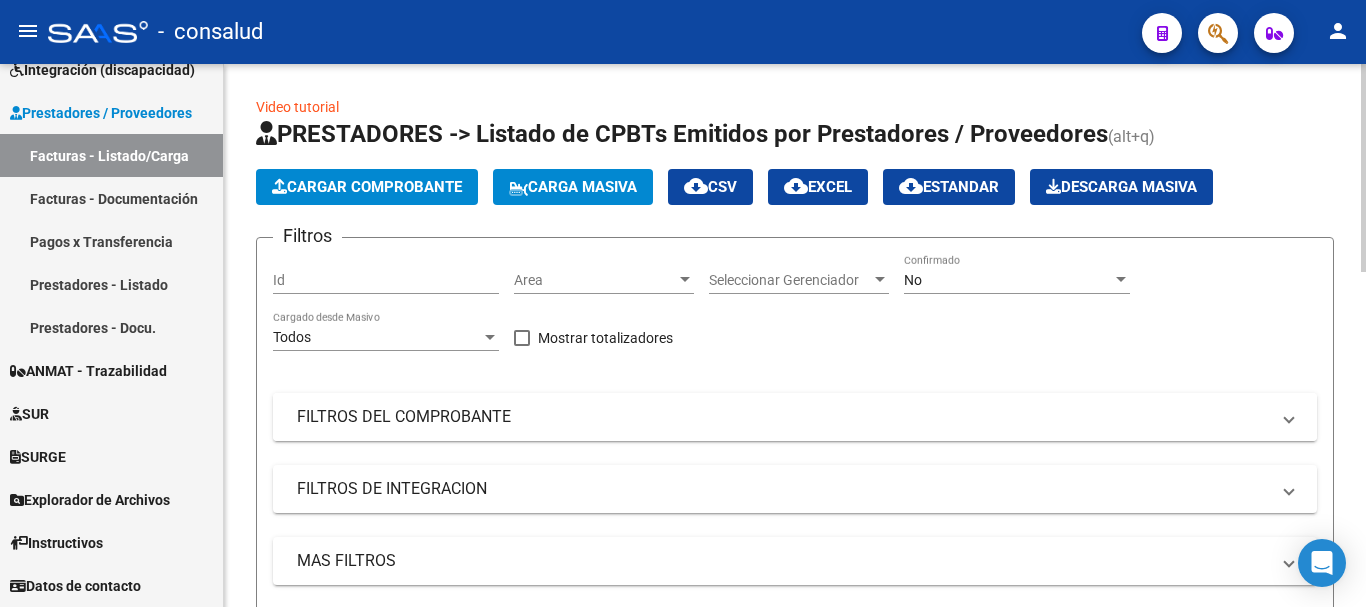 click on "FILTROS DEL COMPROBANTE" at bounding box center [783, 417] 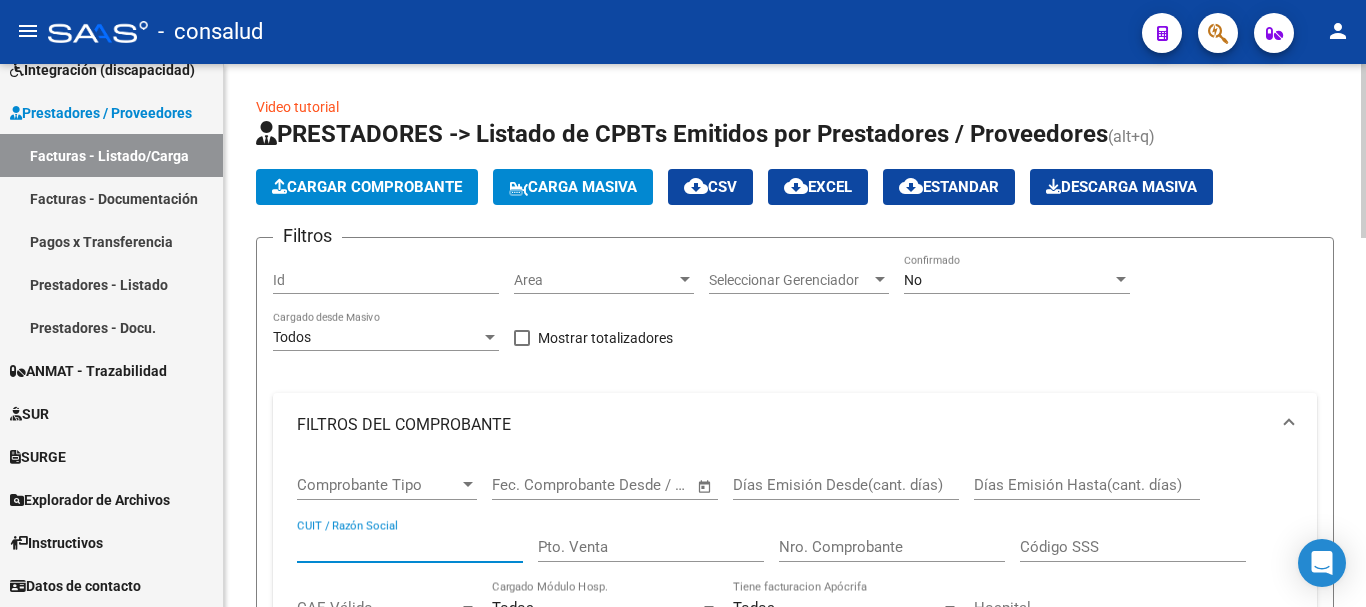 paste on "23343677944" 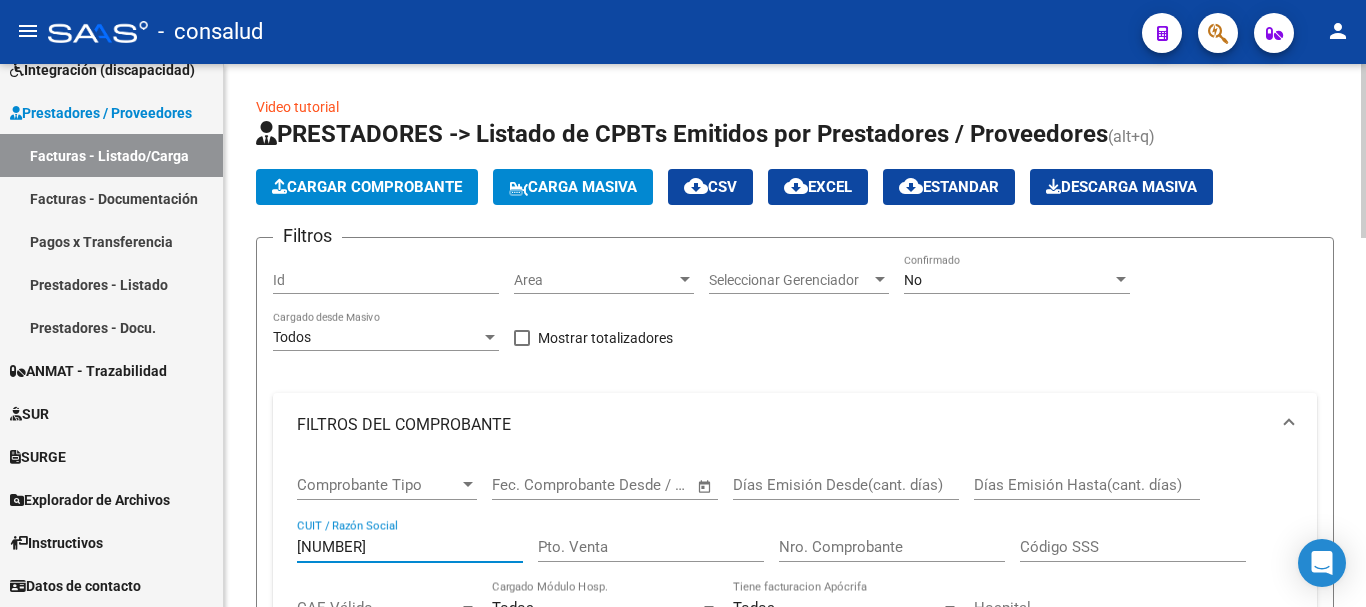 type on "23343677944" 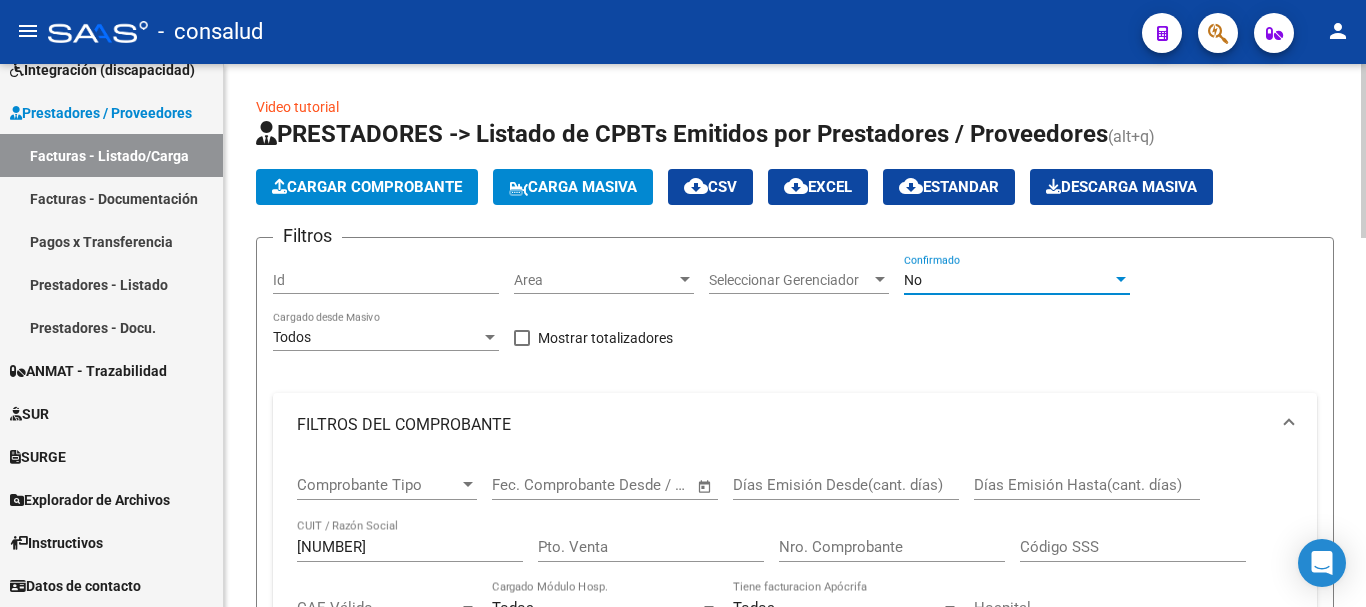 click on "No" at bounding box center [1008, 280] 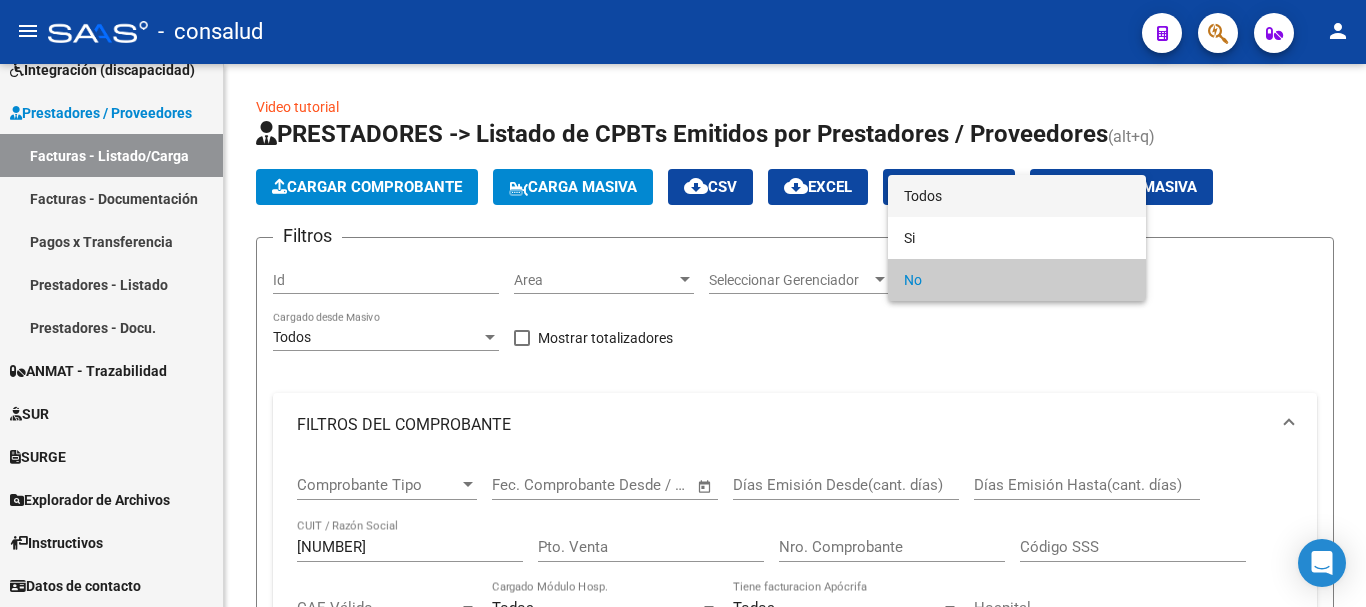 click on "Todos" at bounding box center [1017, 196] 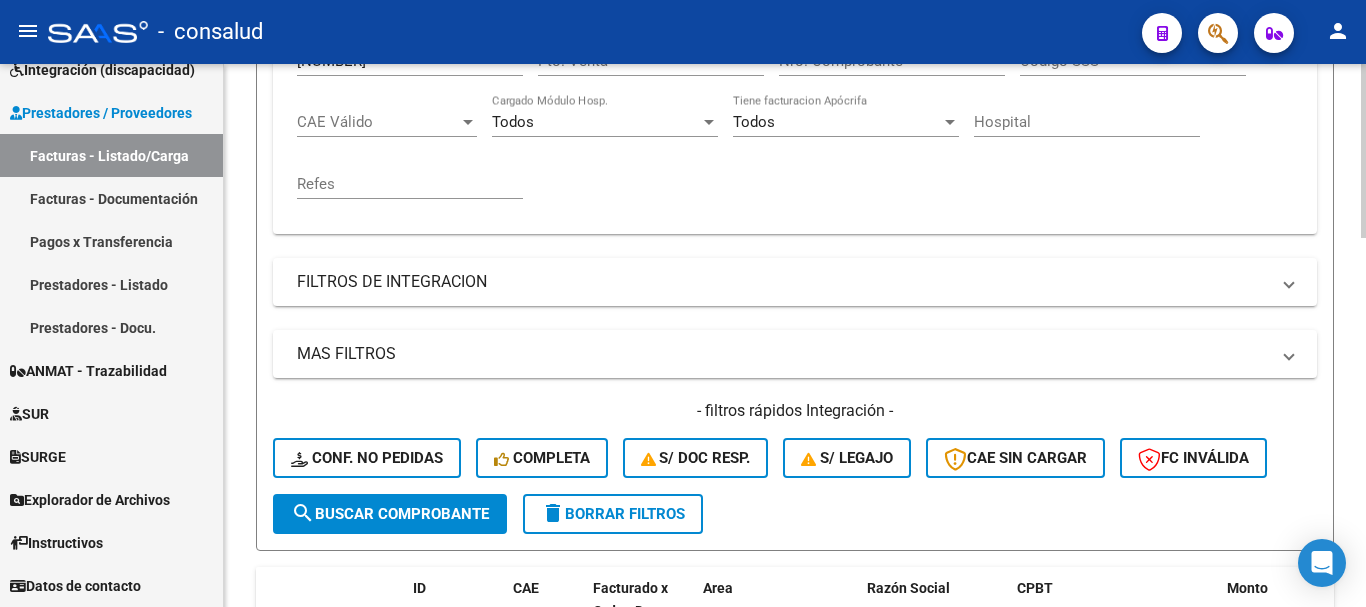 scroll, scrollTop: 700, scrollLeft: 0, axis: vertical 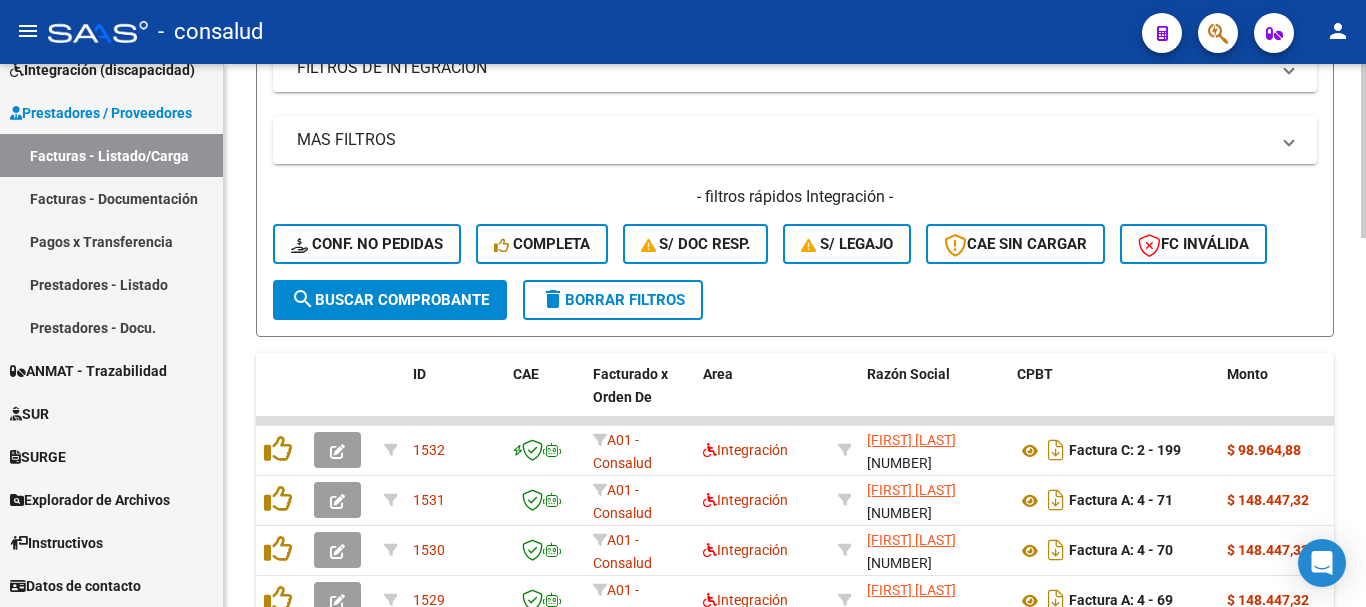 click on "search  Buscar Comprobante" 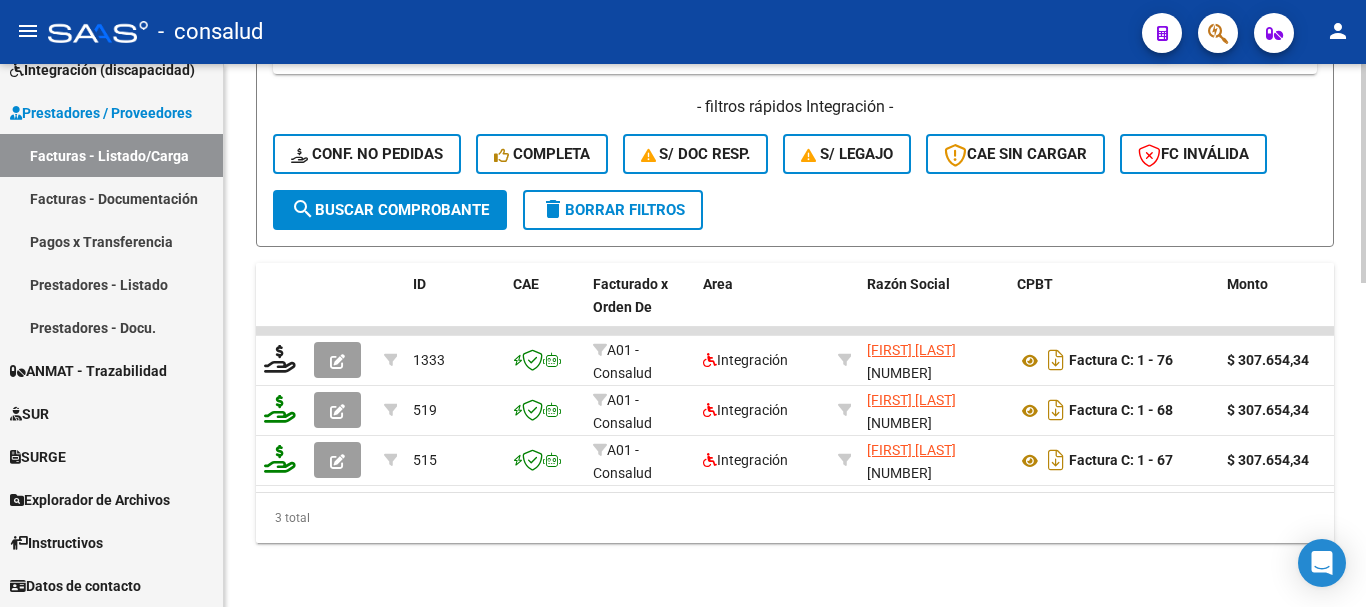 scroll, scrollTop: 806, scrollLeft: 0, axis: vertical 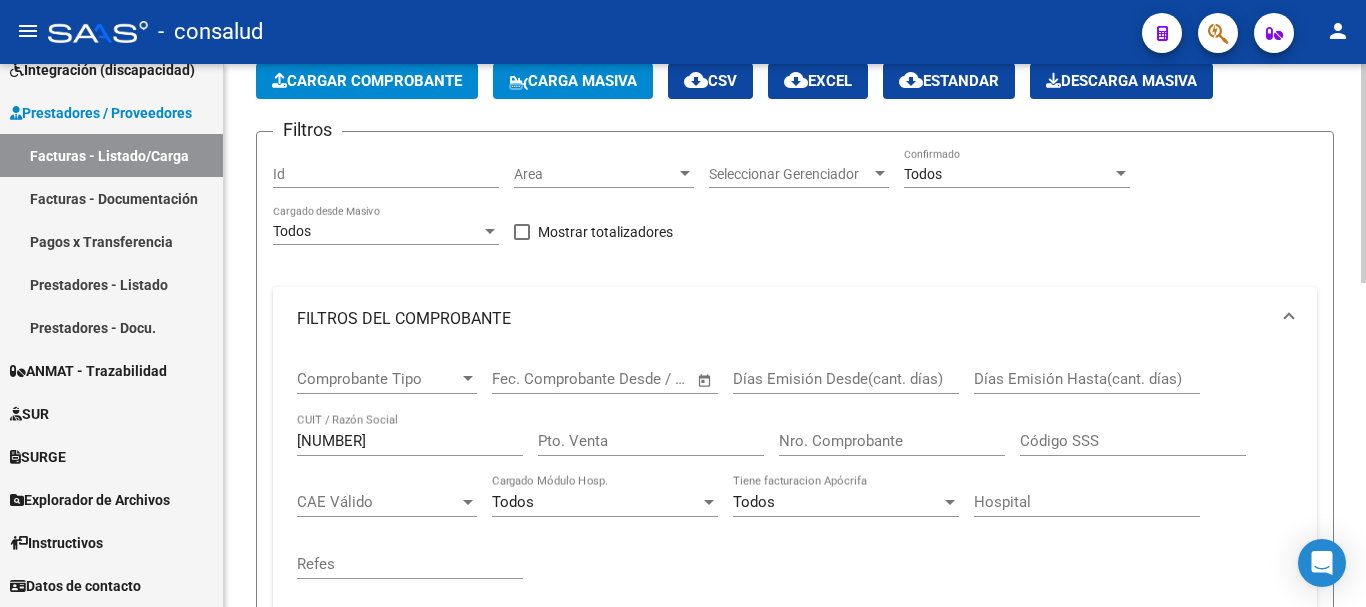 click on "Cargar Comprobante" 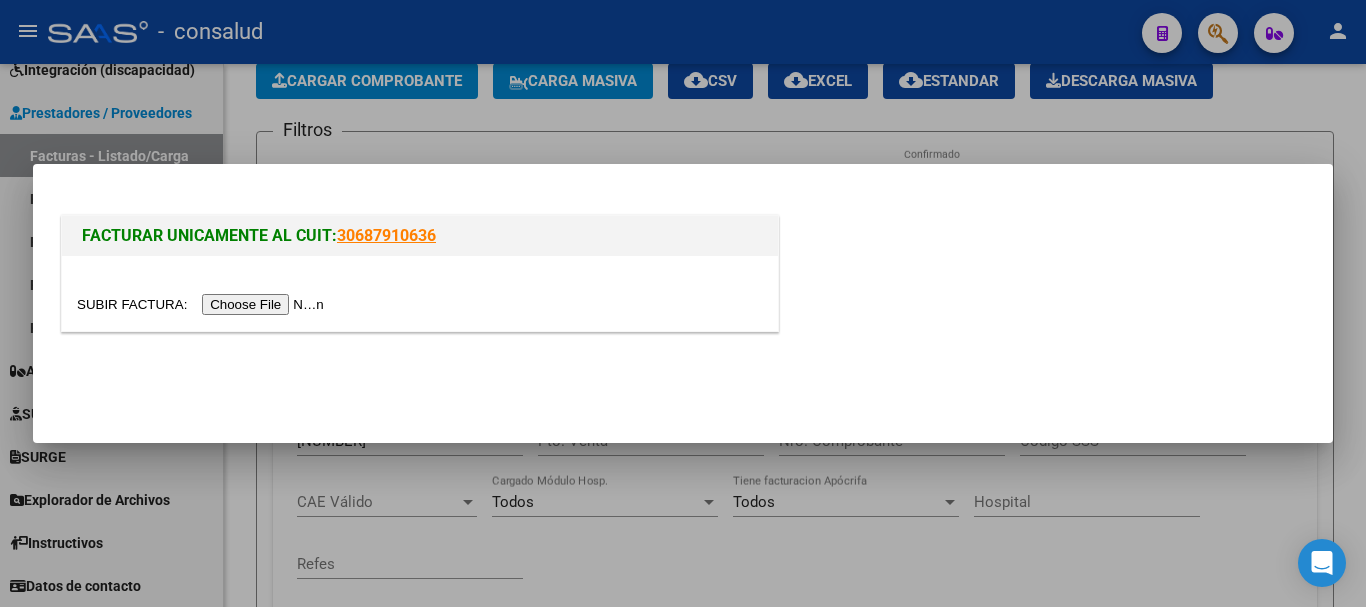 click at bounding box center [203, 304] 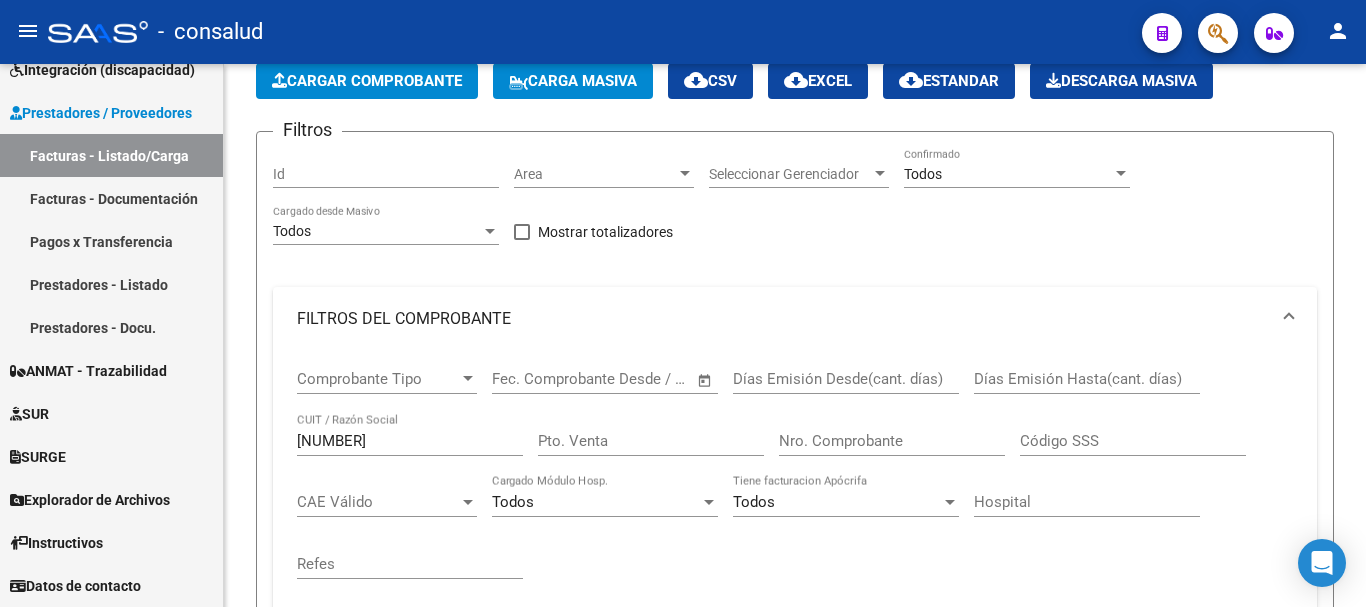 scroll, scrollTop: 105, scrollLeft: 0, axis: vertical 